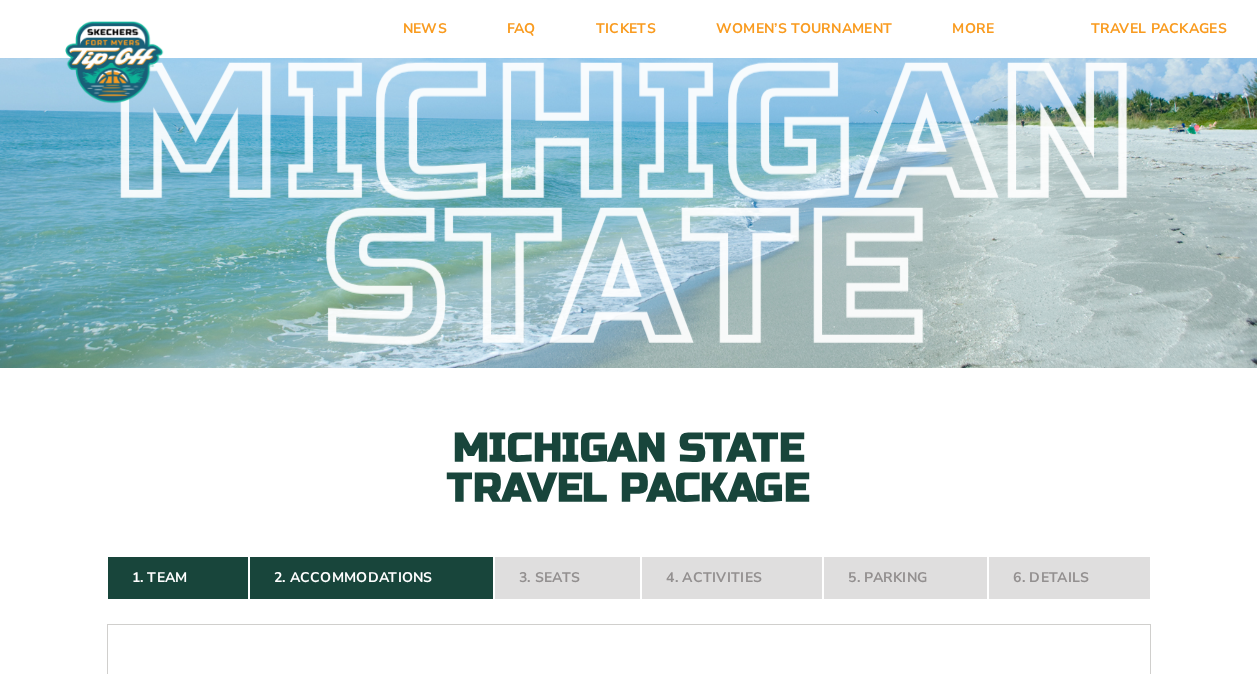 scroll, scrollTop: 0, scrollLeft: 0, axis: both 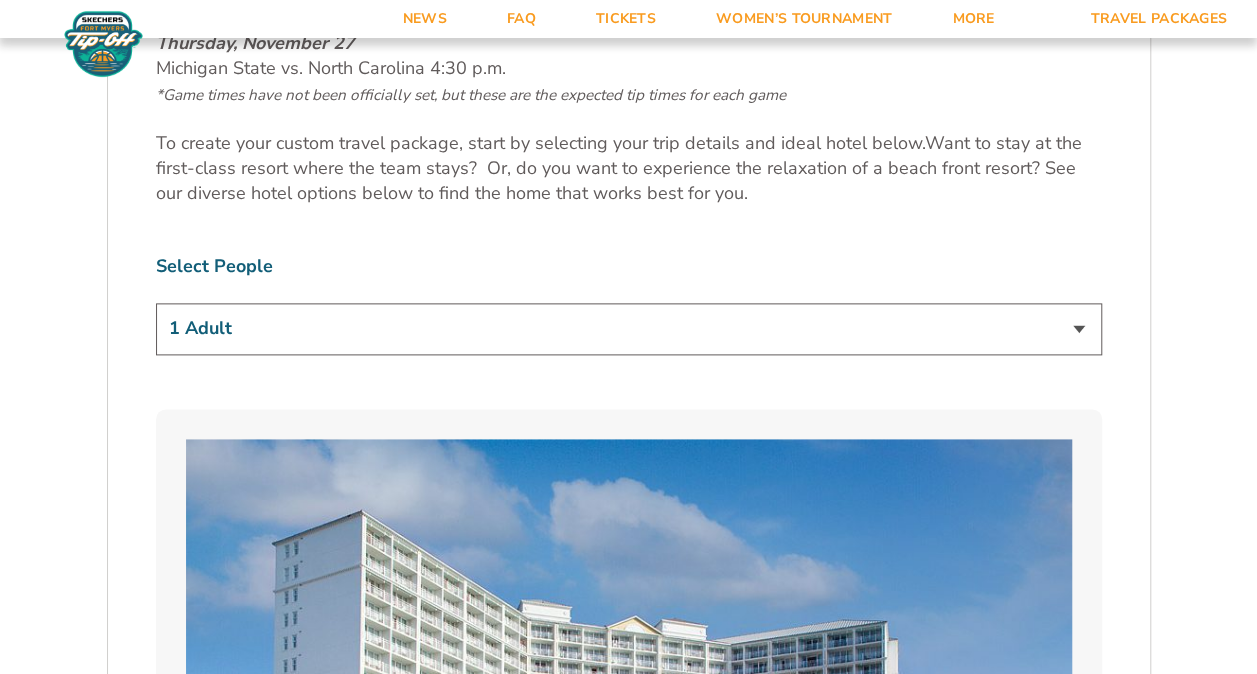 click on "1 Adult
2 Adults
3 Adults
4 Adults
2 Adults + 1 Child
2 Adults + 2 Children
2 Adults + 3 Children" at bounding box center (629, 328) 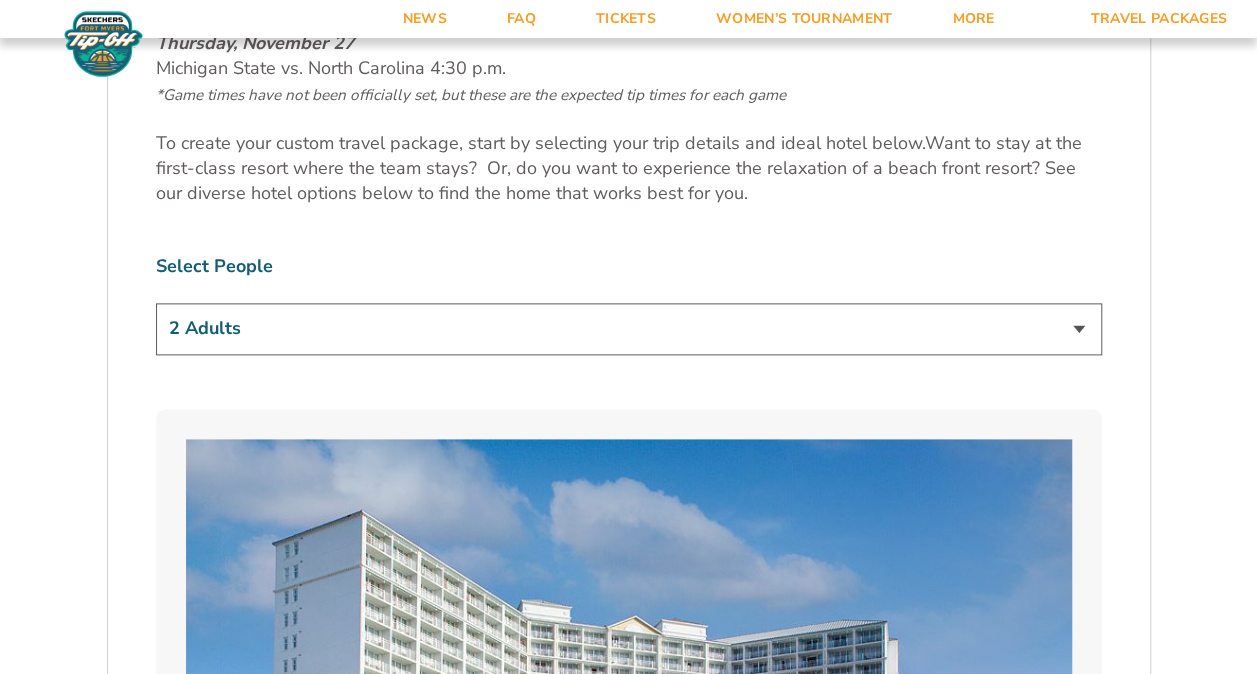 click on "1 Adult
2 Adults
3 Adults
4 Adults
2 Adults + 1 Child
2 Adults + 2 Children
2 Adults + 3 Children" at bounding box center [629, 328] 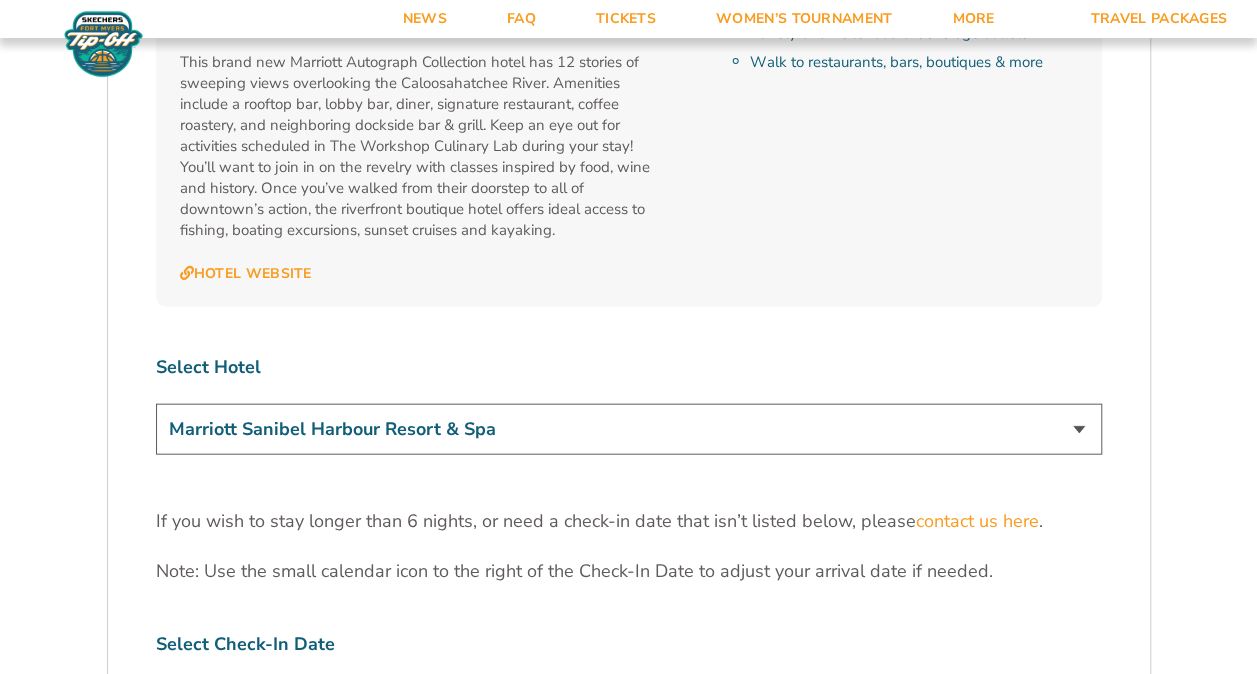 scroll, scrollTop: 5868, scrollLeft: 0, axis: vertical 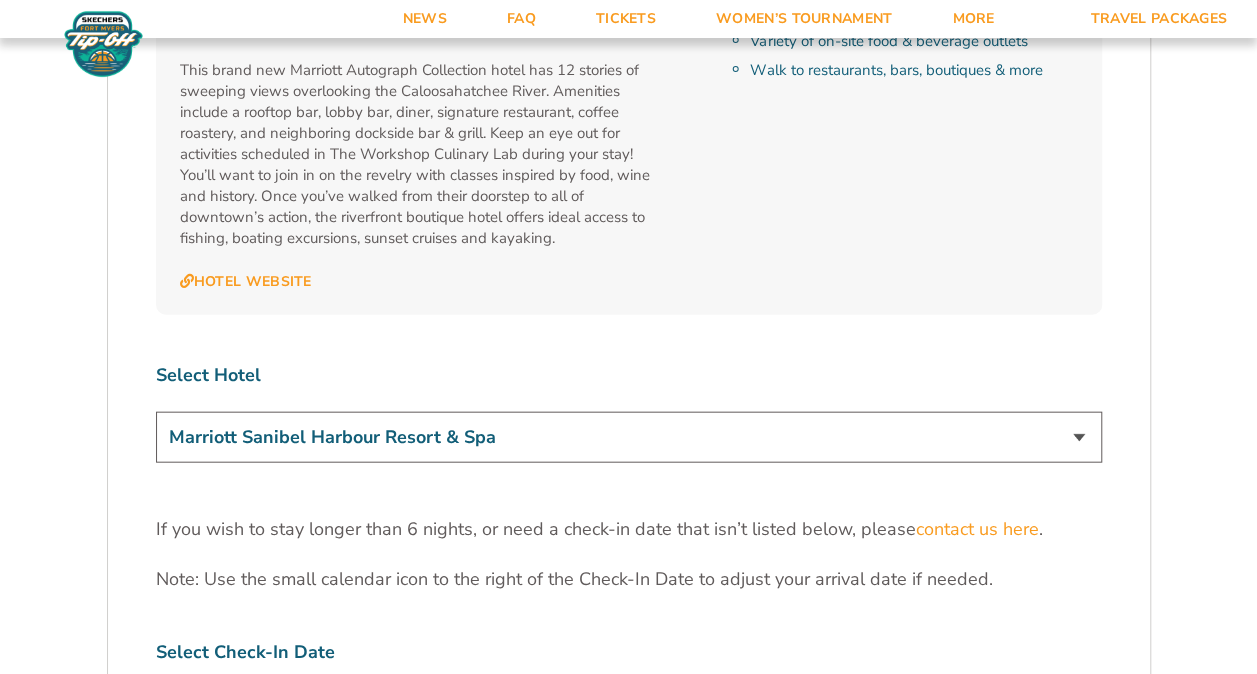 click on "Marriott Sanibel Harbour Resort & Spa Margaritaville Beach Resort Pink Shell Beach Resort & Marina Luminary Hotel & Co., Autograph Collection" at bounding box center [629, 437] 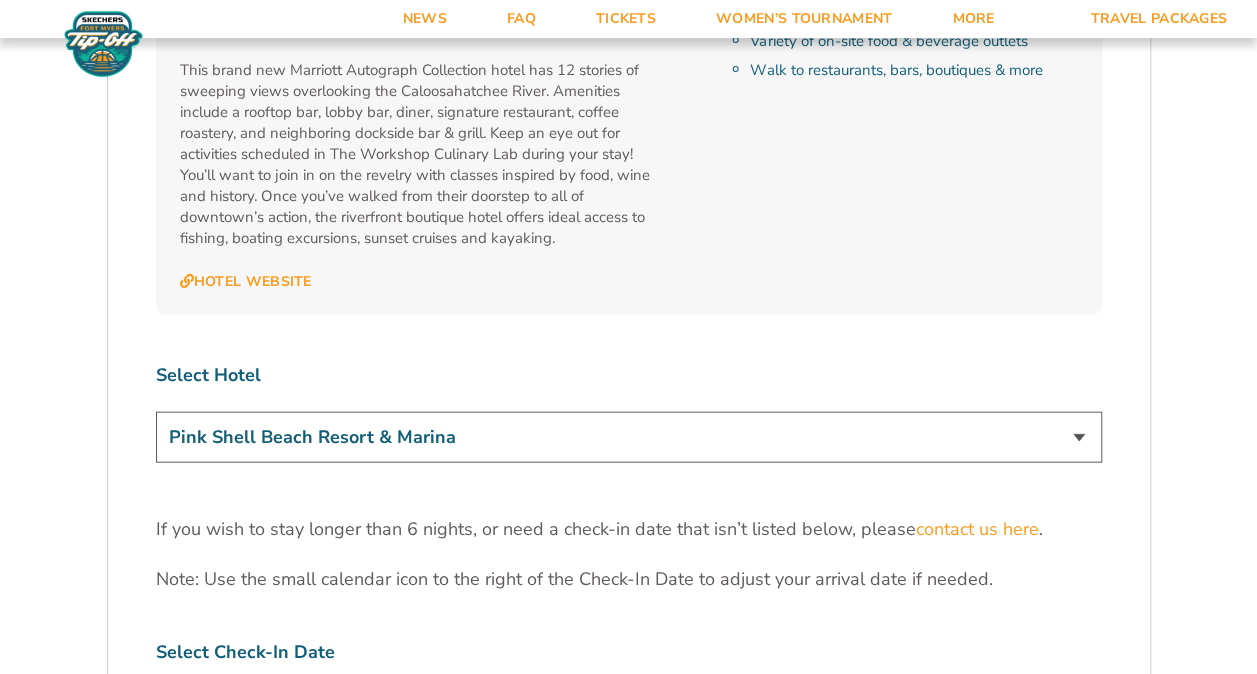 click on "Marriott Sanibel Harbour Resort & Spa Margaritaville Beach Resort Pink Shell Beach Resort & Marina Luminary Hotel & Co., Autograph Collection" at bounding box center (629, 437) 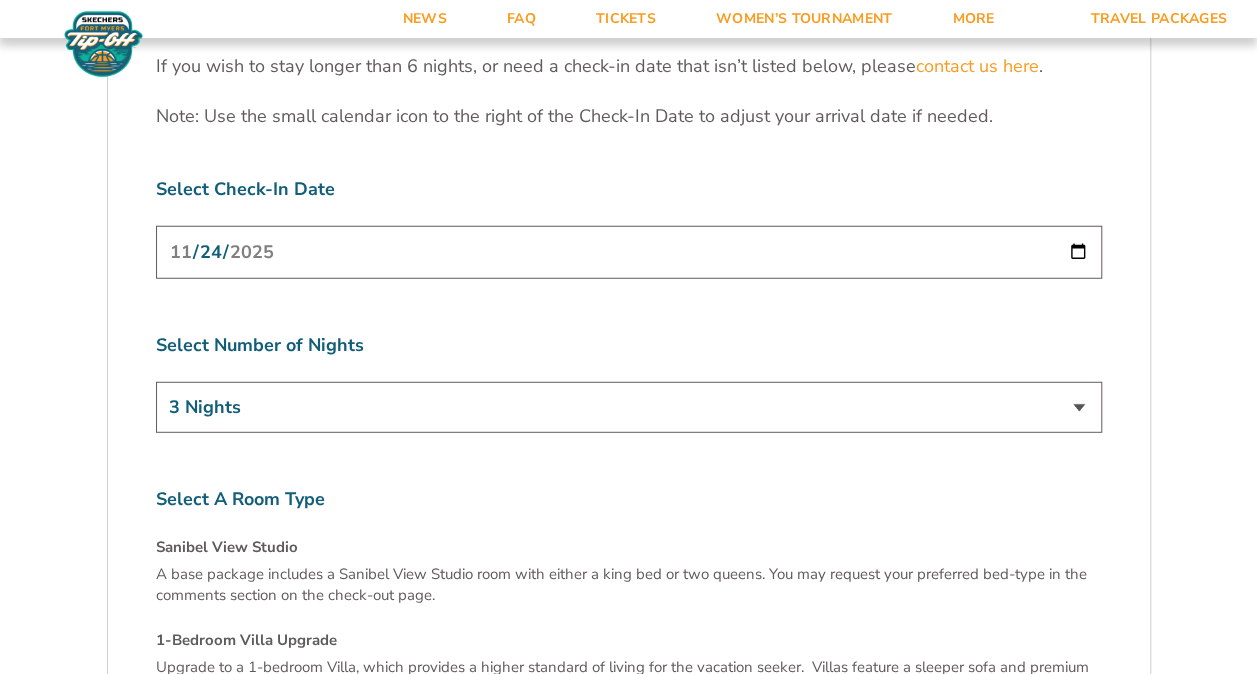 scroll, scrollTop: 6340, scrollLeft: 0, axis: vertical 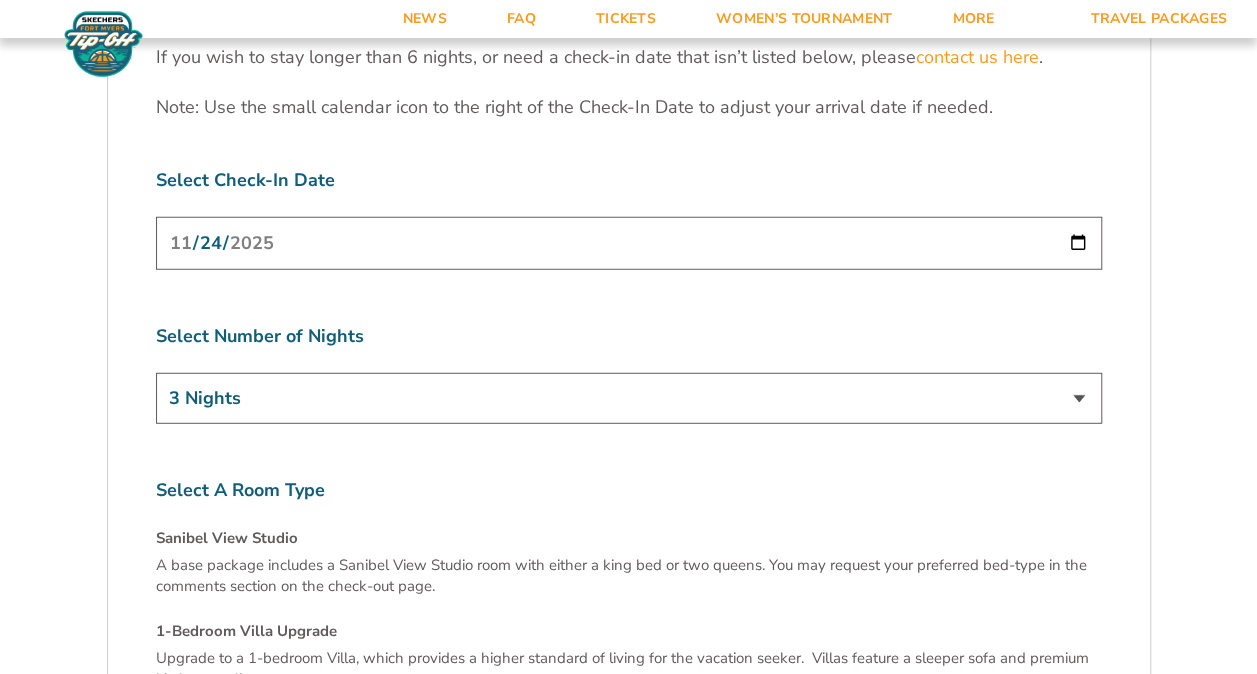 click on "3 Nights
4 Nights
5 Nights
6 Nights" at bounding box center (629, 398) 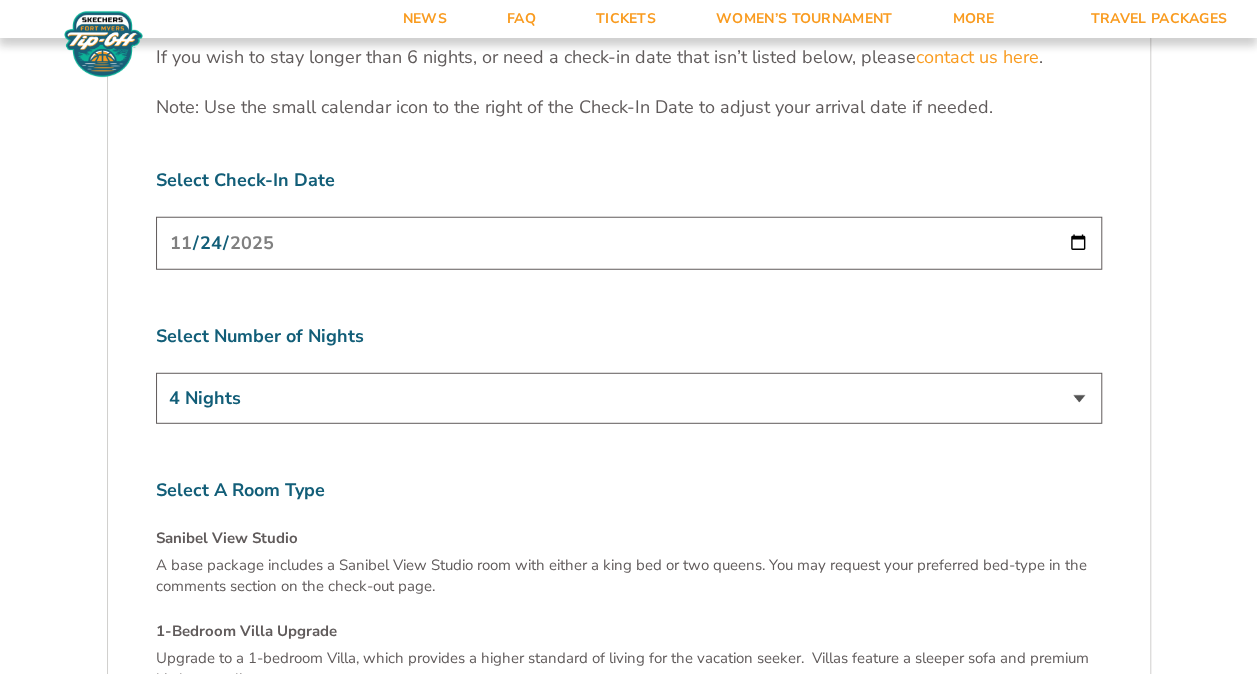 click on "3 Nights
4 Nights
5 Nights
6 Nights" at bounding box center [629, 398] 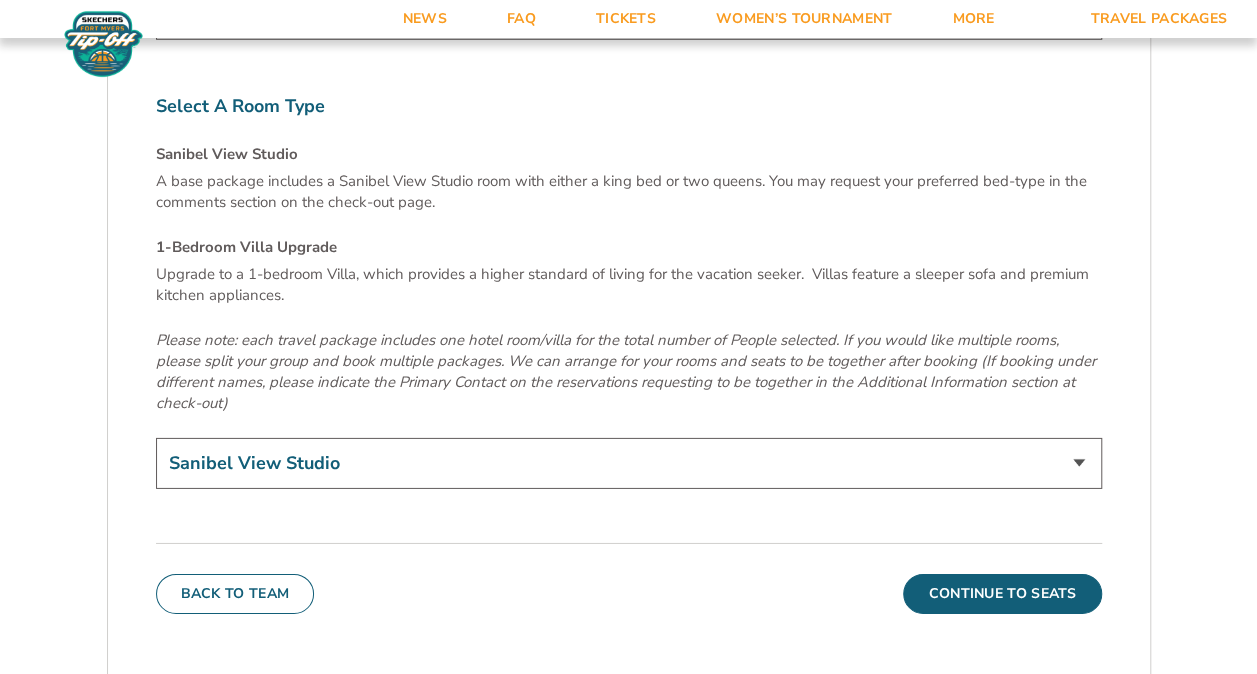 scroll, scrollTop: 6733, scrollLeft: 0, axis: vertical 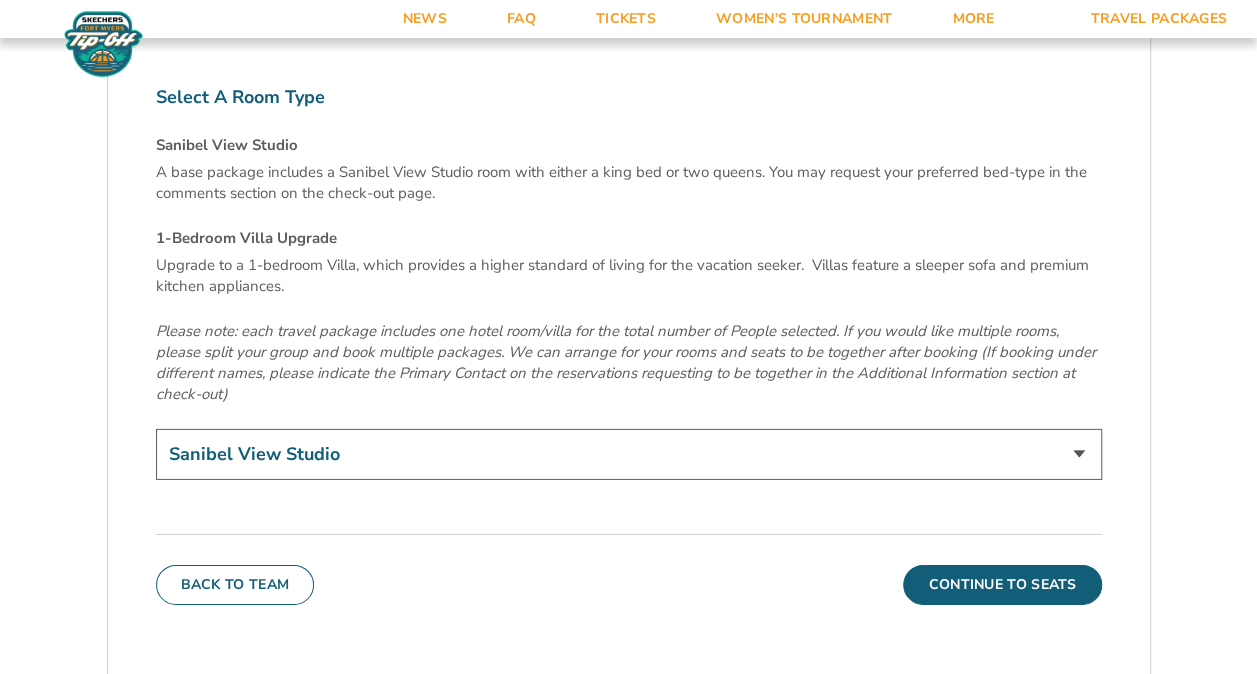 click on "Sanibel View Studio 1-Bedroom Villa Upgrade (+$165 per night)" at bounding box center [629, 454] 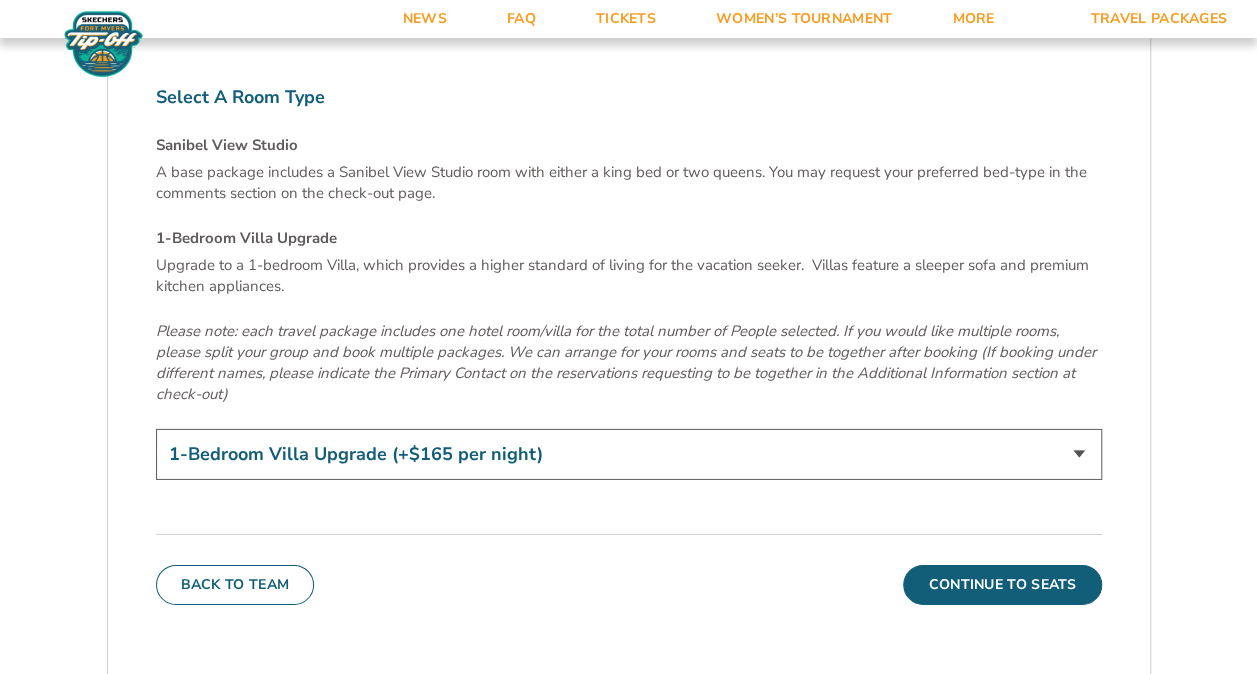 click on "Sanibel View Studio 1-Bedroom Villa Upgrade (+$165 per night)" at bounding box center [629, 454] 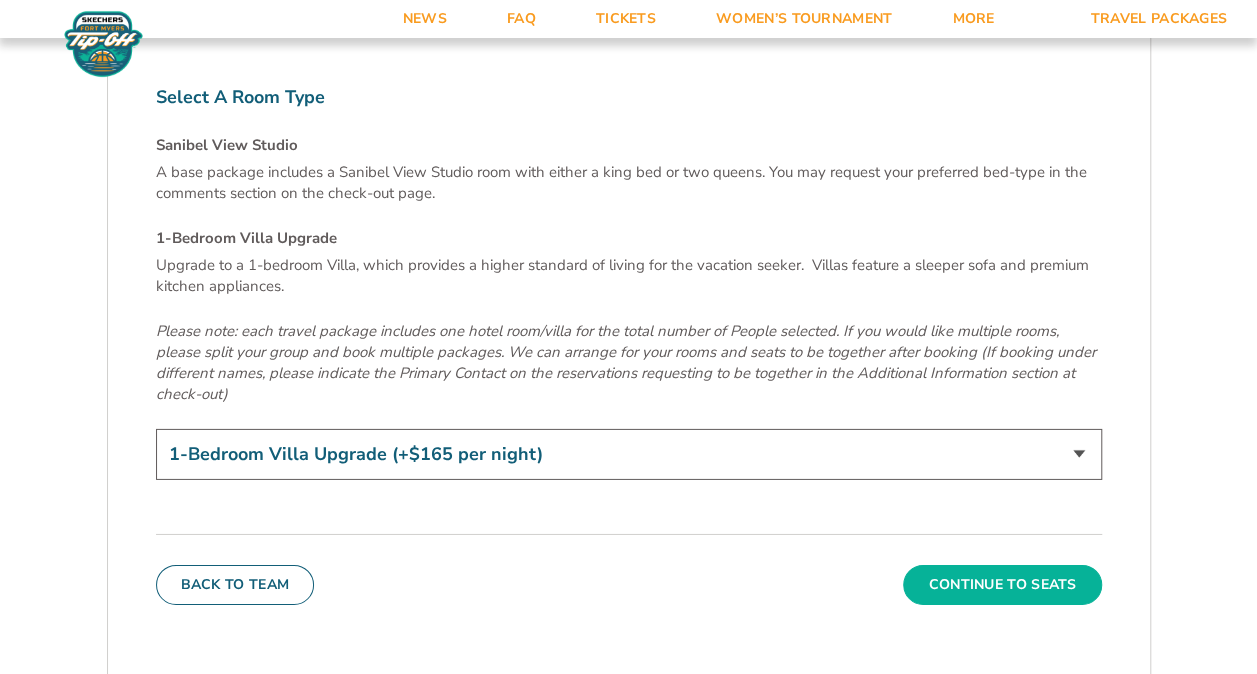 click on "Continue To Seats" at bounding box center (1002, 585) 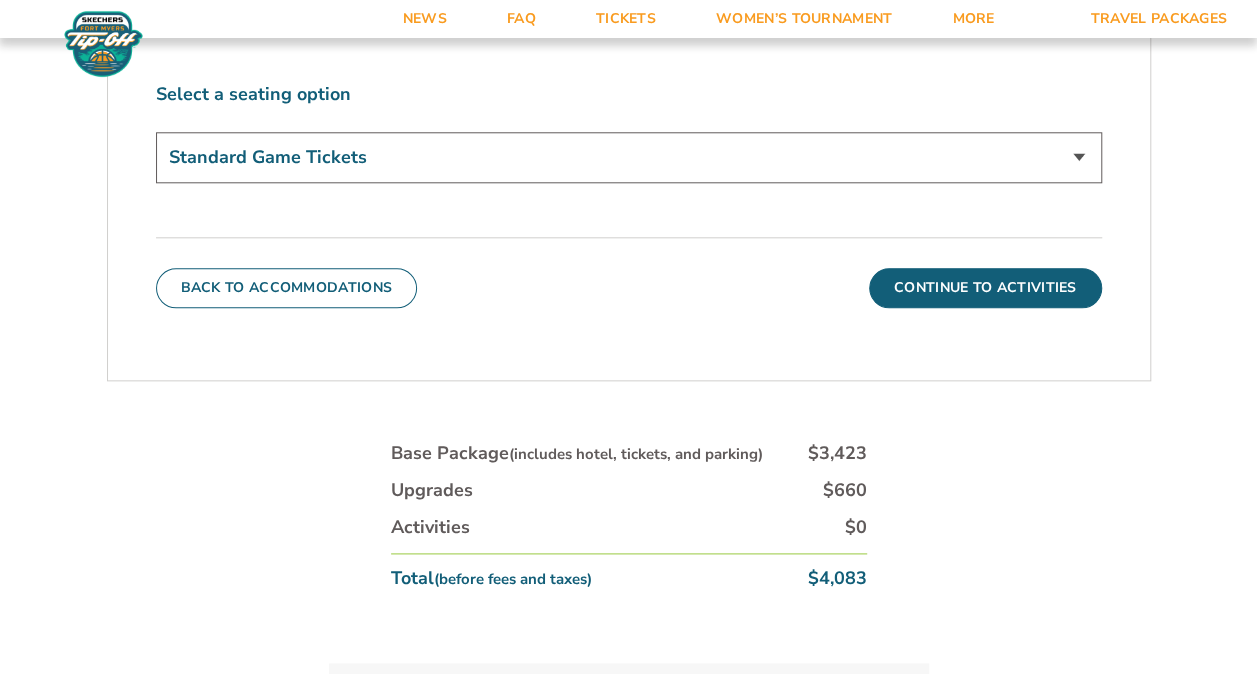 scroll, scrollTop: 318, scrollLeft: 0, axis: vertical 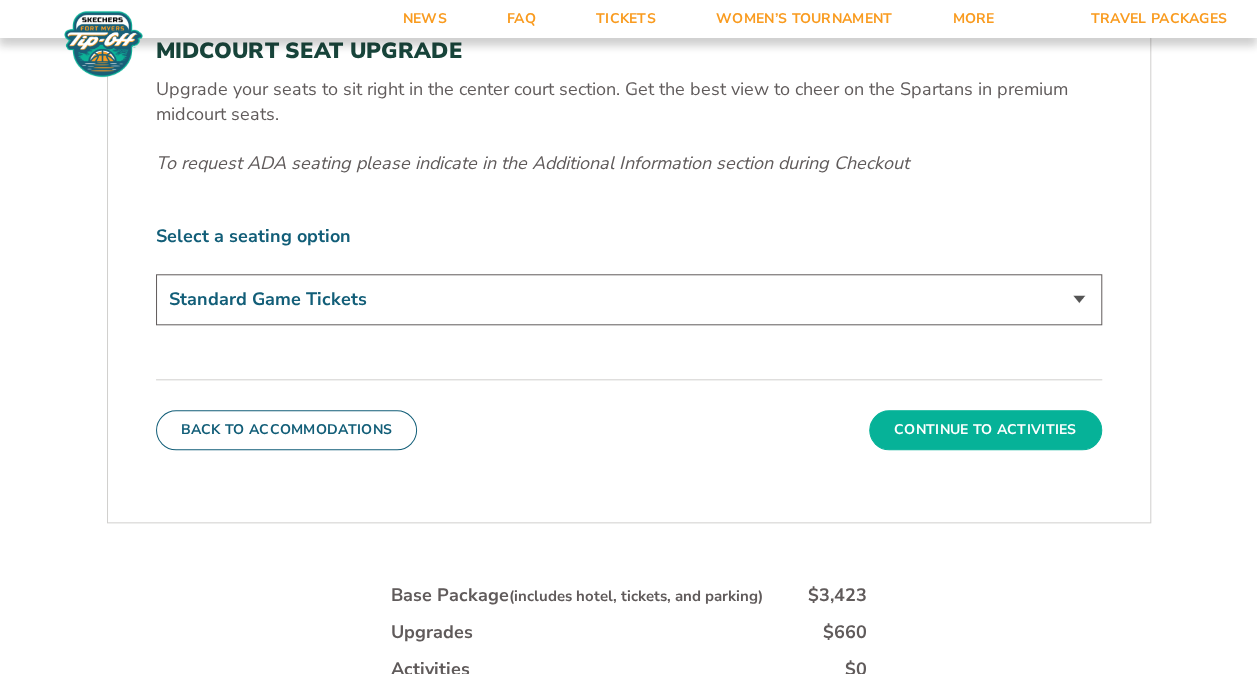 click on "Continue To Activities" at bounding box center (985, 430) 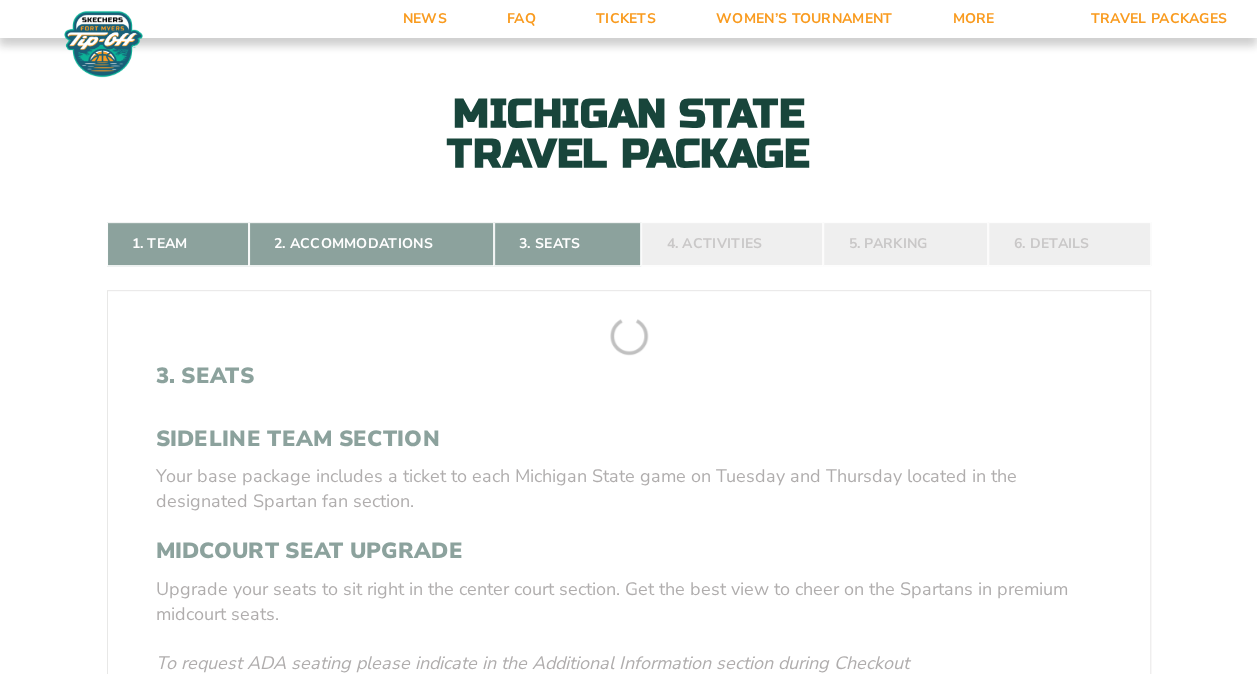scroll, scrollTop: 318, scrollLeft: 0, axis: vertical 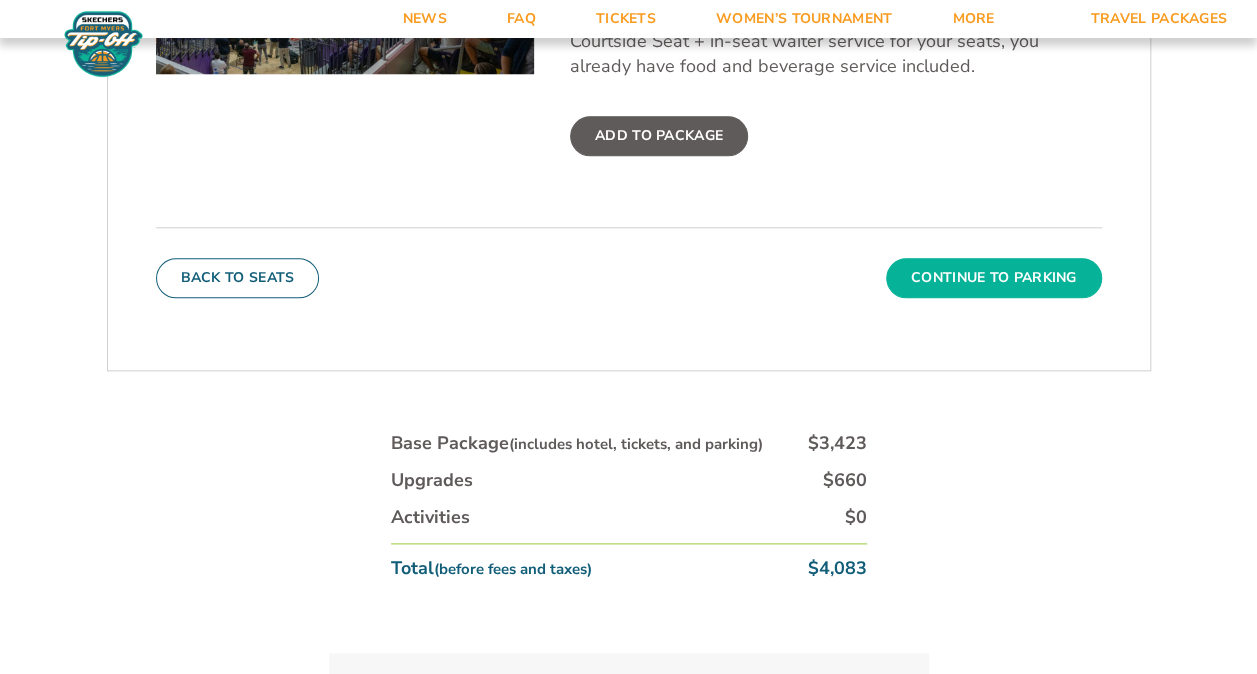 click on "Continue To Parking" at bounding box center (994, 278) 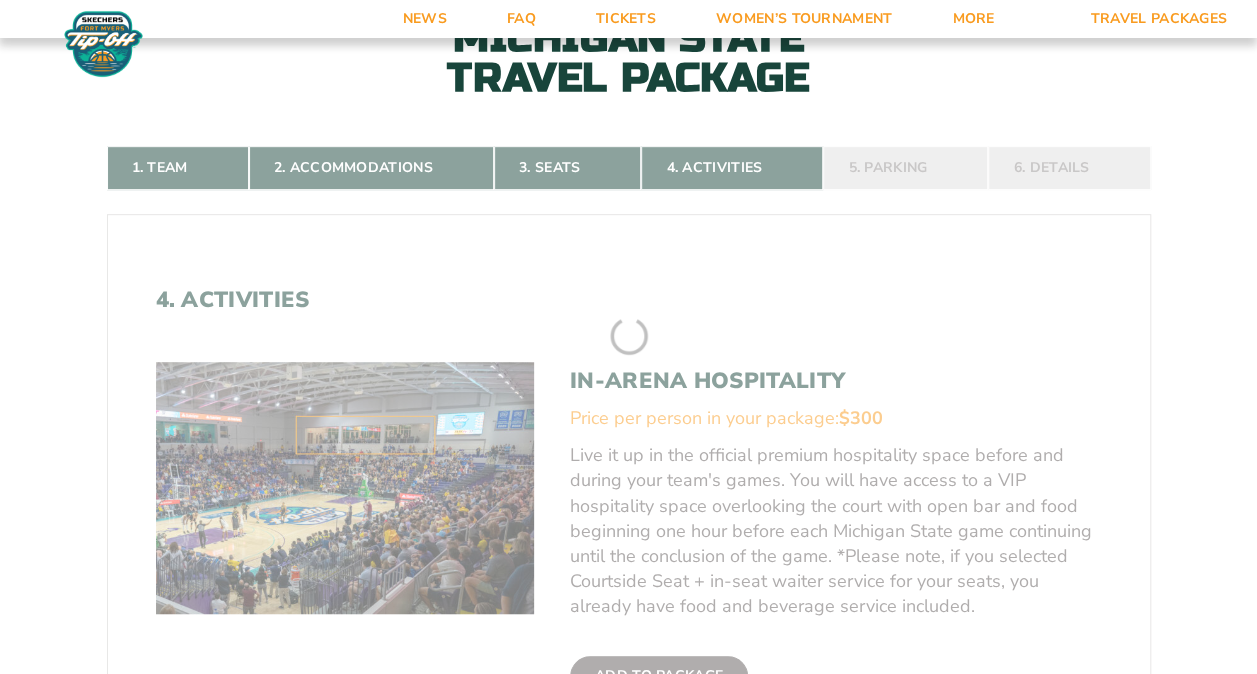 scroll, scrollTop: 318, scrollLeft: 0, axis: vertical 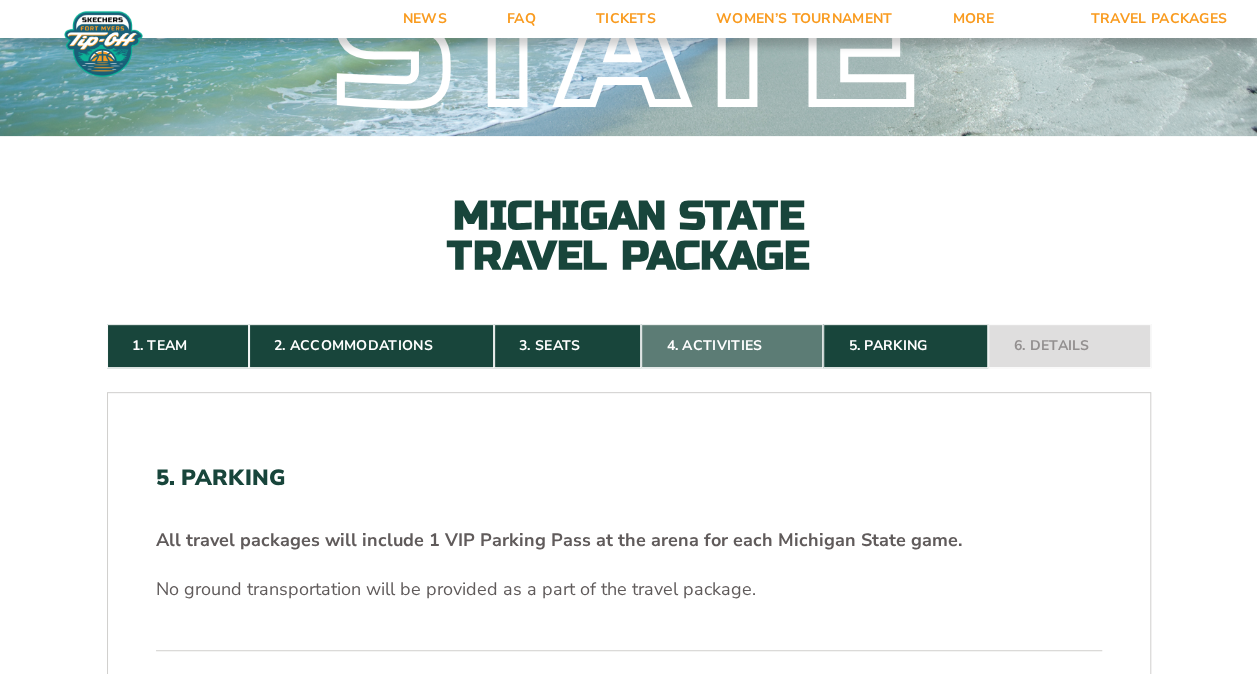 click on "4. Activities" at bounding box center (732, 346) 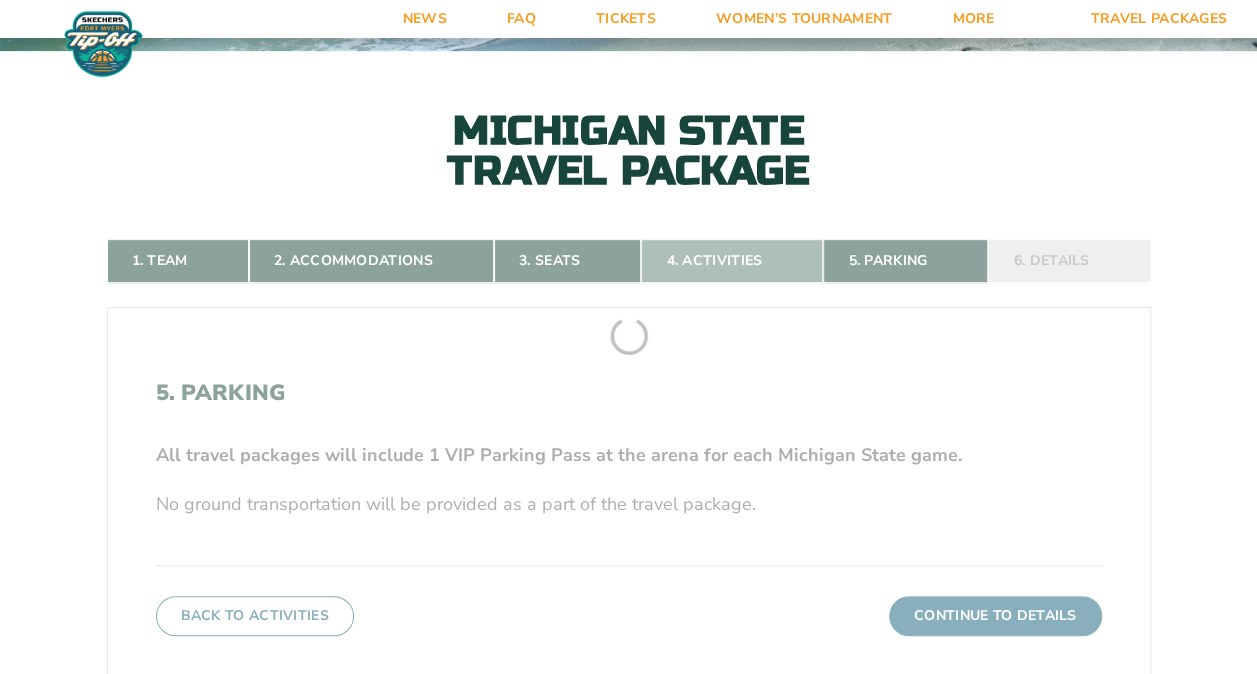 scroll, scrollTop: 318, scrollLeft: 0, axis: vertical 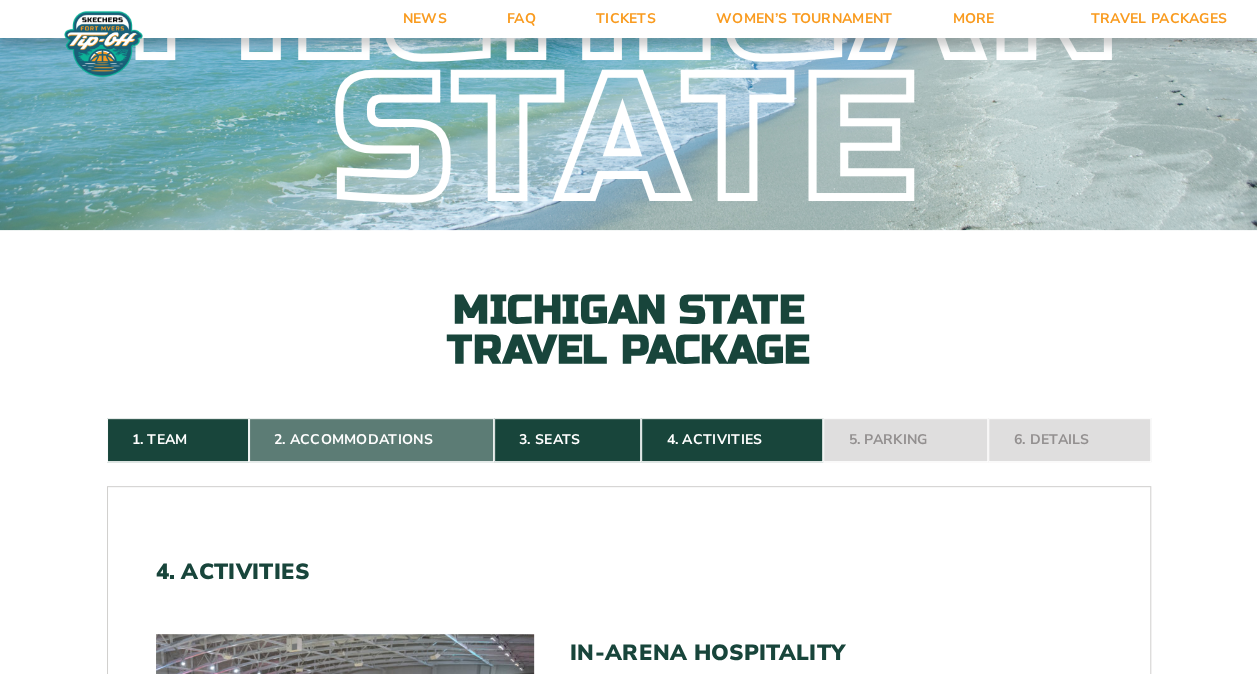 click on "2. Accommodations" at bounding box center [371, 440] 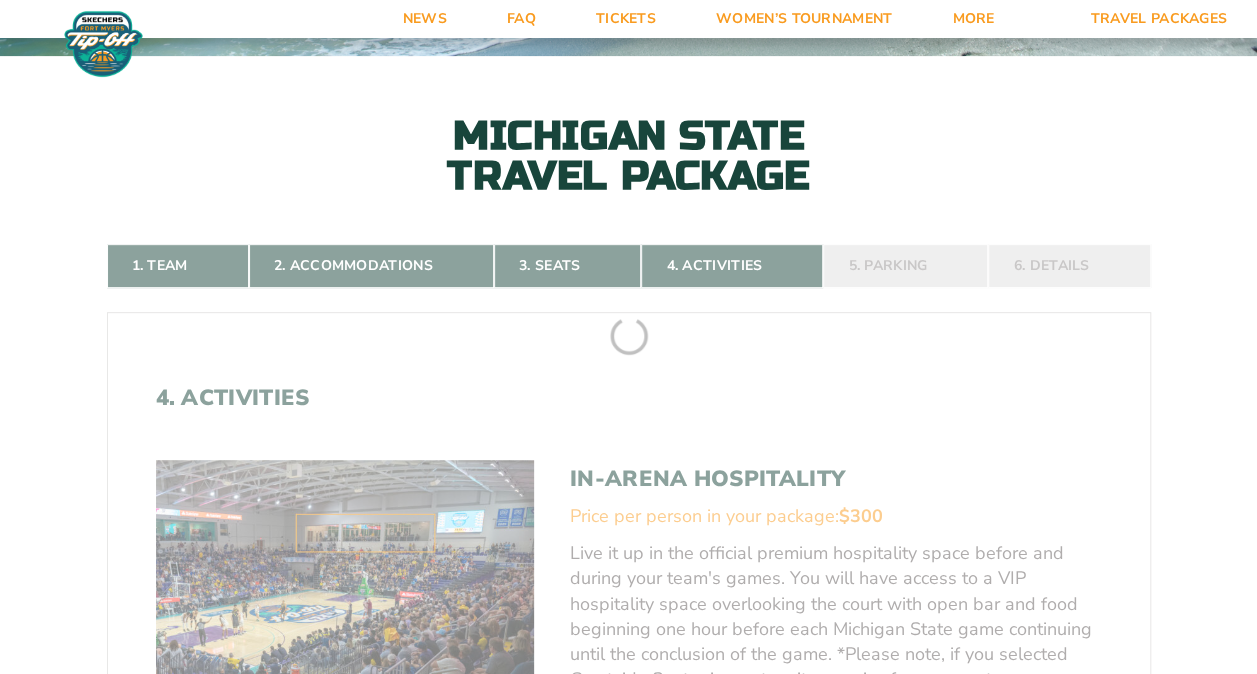 scroll, scrollTop: 318, scrollLeft: 0, axis: vertical 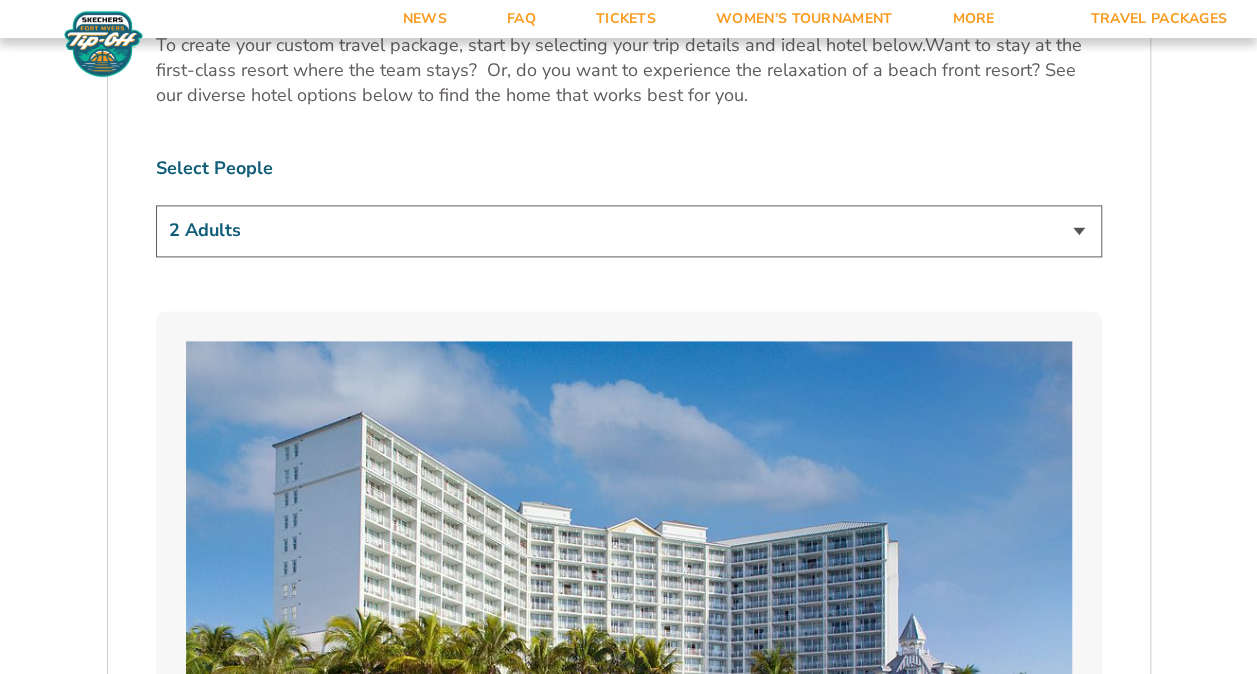 click on "1 Adult
2 Adults
3 Adults
4 Adults
2 Adults + 1 Child
2 Adults + 2 Children
2 Adults + 3 Children" at bounding box center (629, 230) 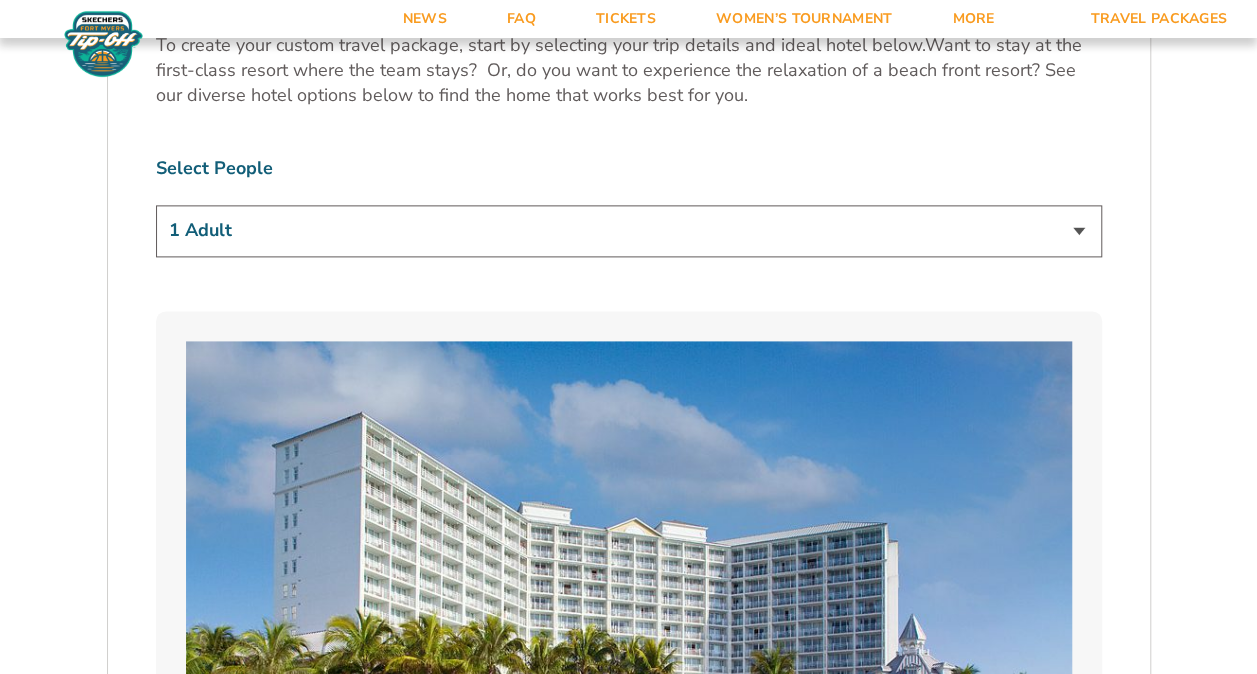 click on "1 Adult
2 Adults
3 Adults
4 Adults
2 Adults + 1 Child
2 Adults + 2 Children
2 Adults + 3 Children" at bounding box center (629, 230) 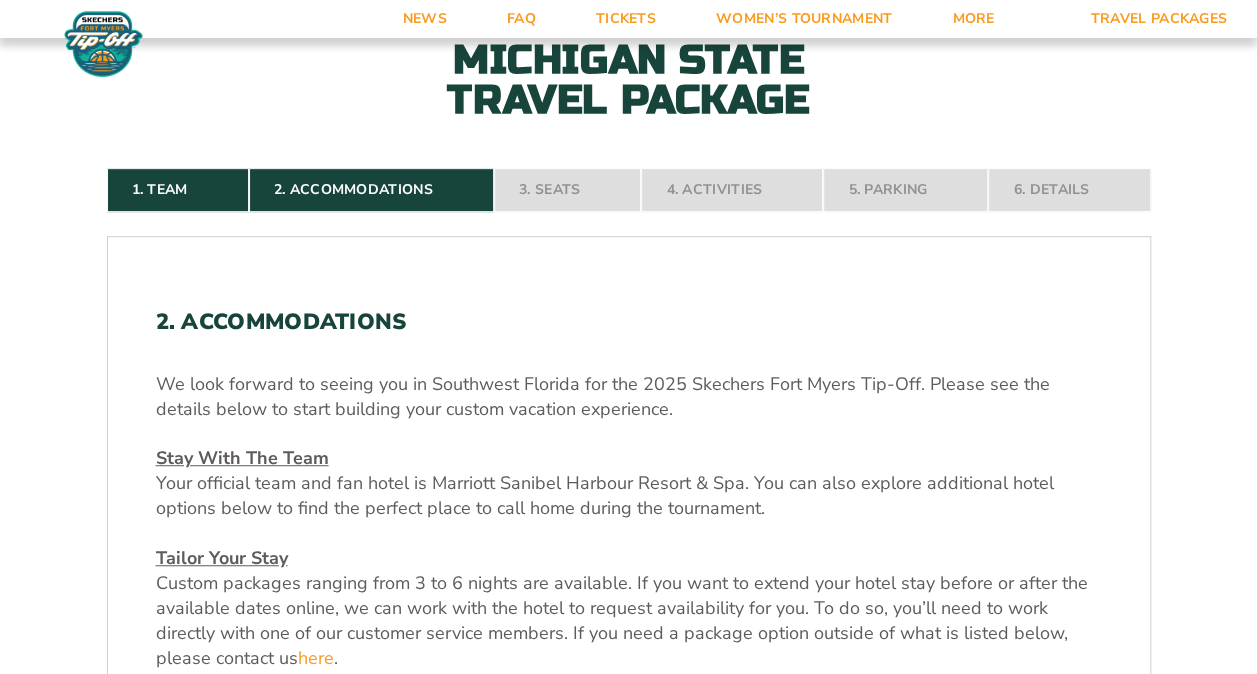 scroll, scrollTop: 362, scrollLeft: 0, axis: vertical 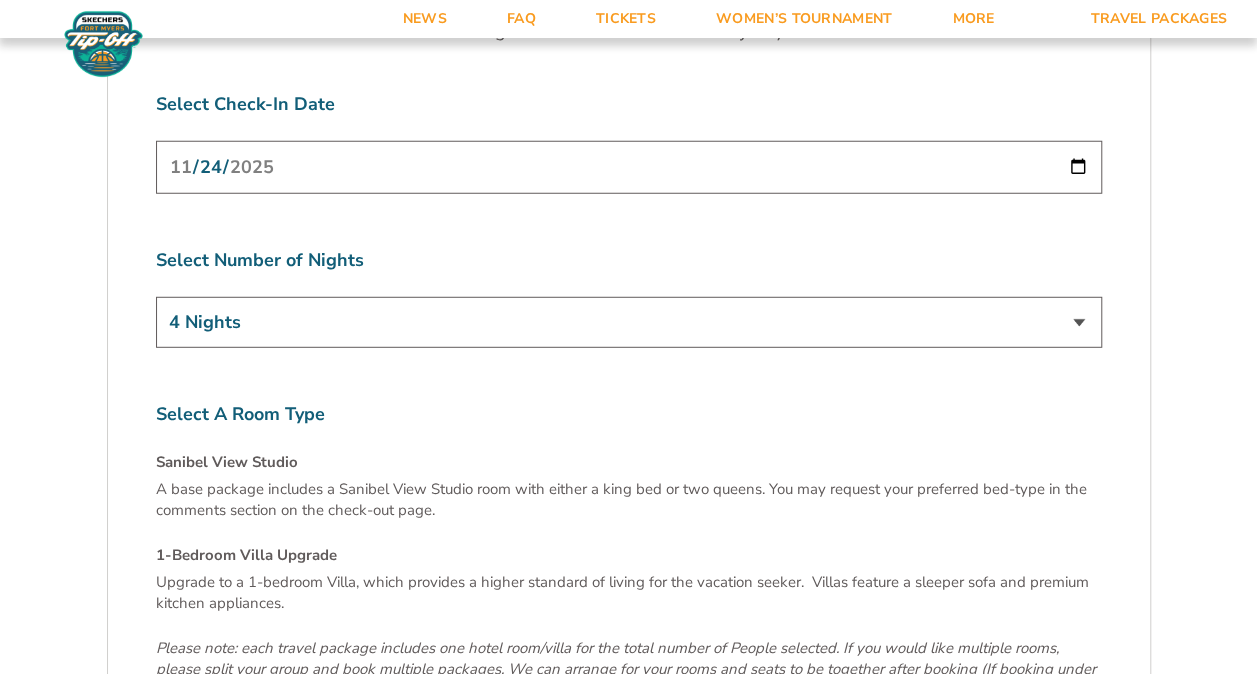 click on "3 Nights
4 Nights
5 Nights
6 Nights" at bounding box center [629, 322] 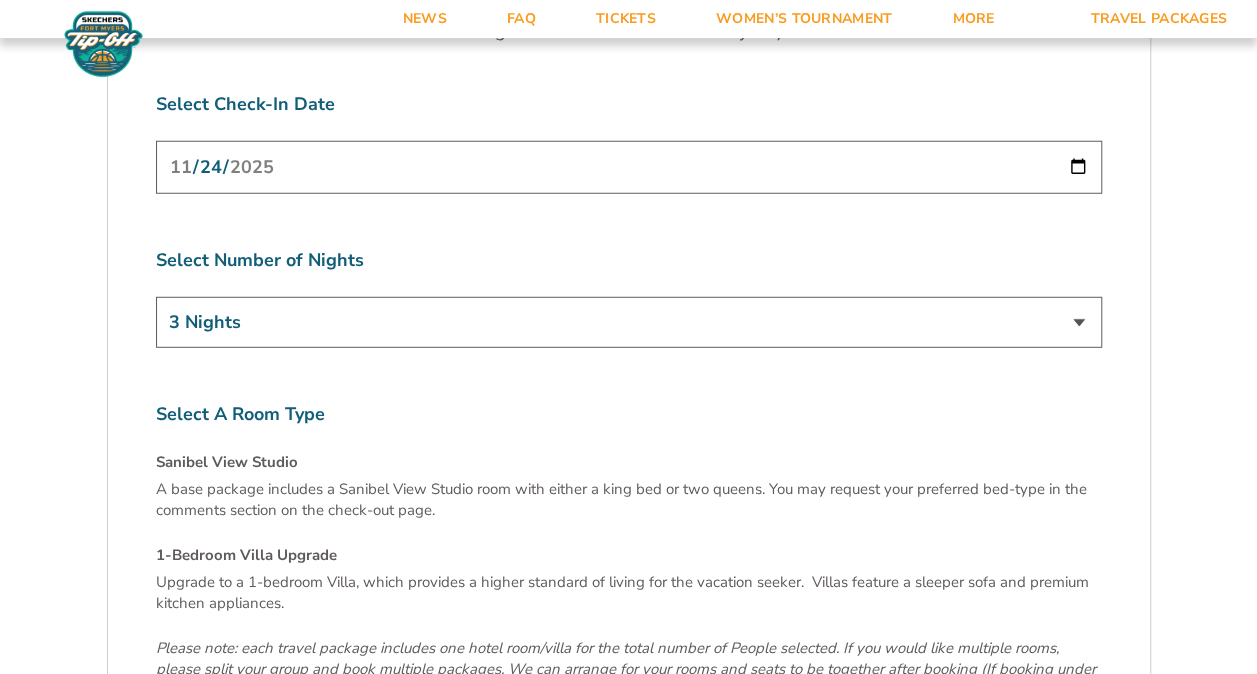 click on "3 Nights
4 Nights
5 Nights
6 Nights" at bounding box center [629, 322] 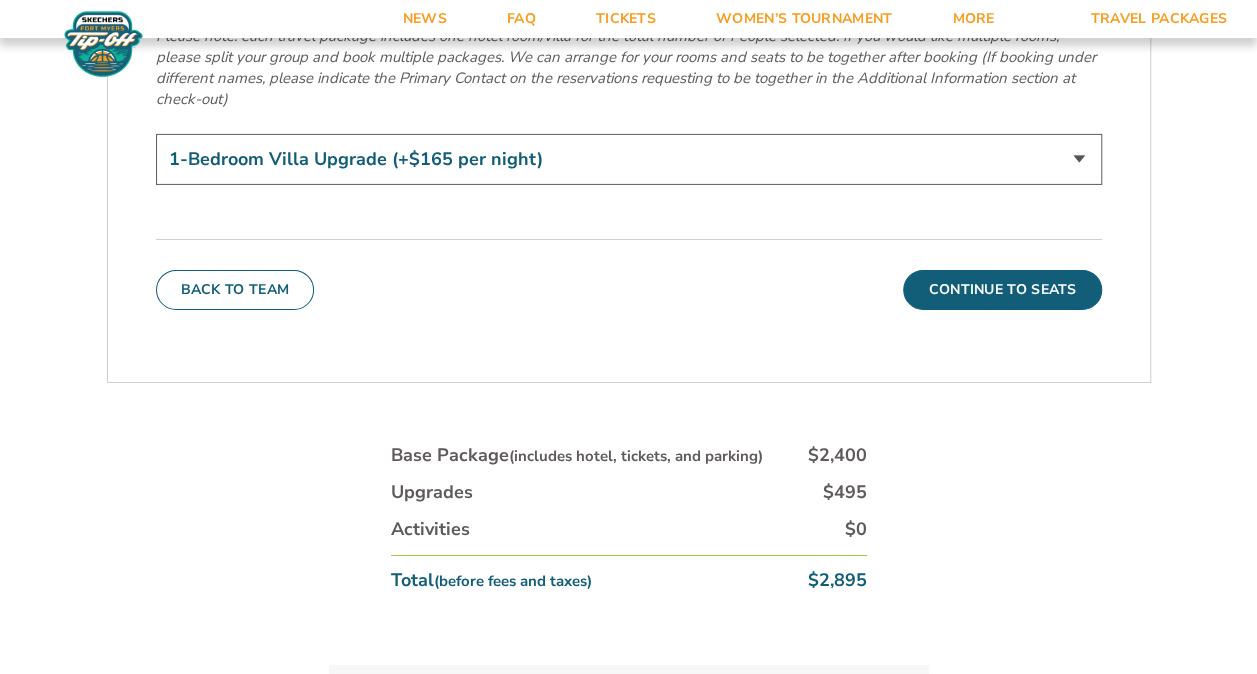 scroll, scrollTop: 7046, scrollLeft: 0, axis: vertical 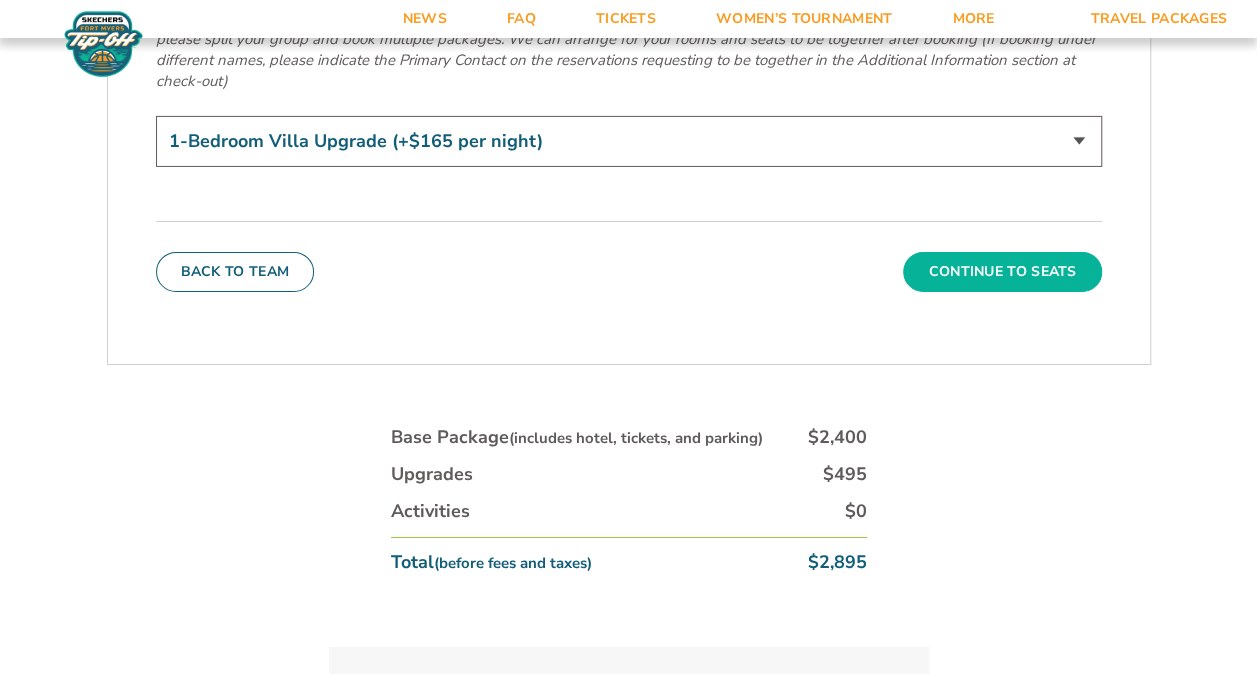click on "Continue To Seats" at bounding box center [1002, 272] 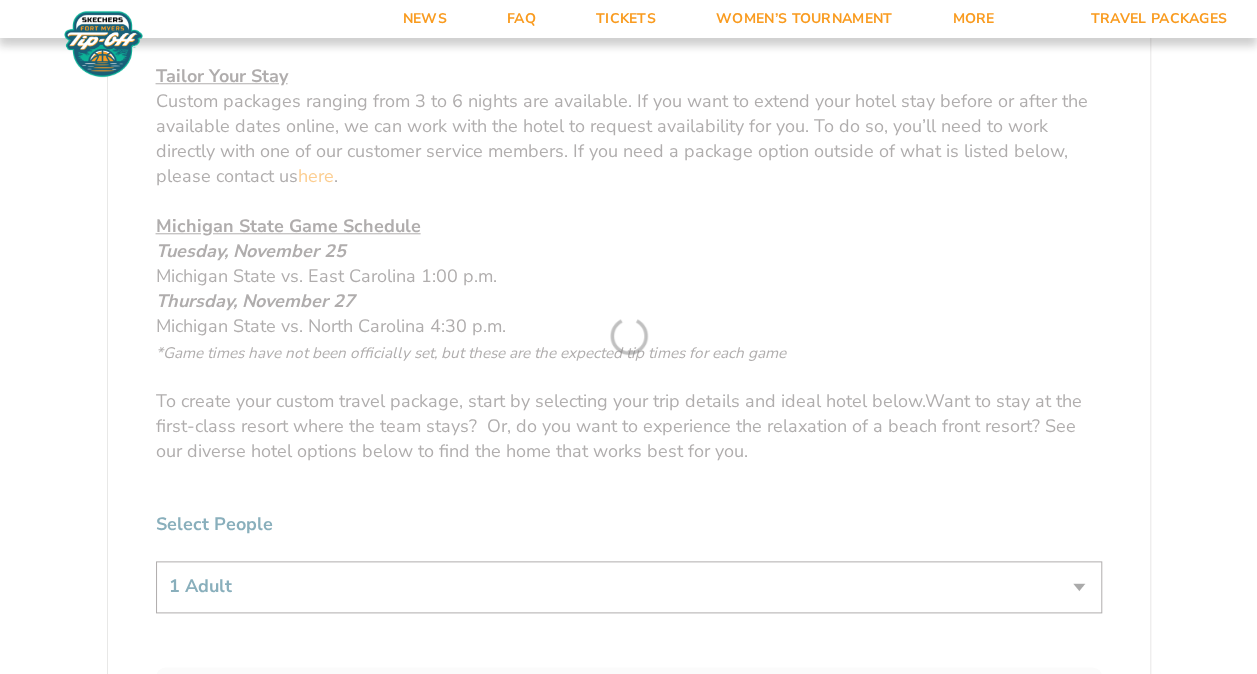 scroll, scrollTop: 318, scrollLeft: 0, axis: vertical 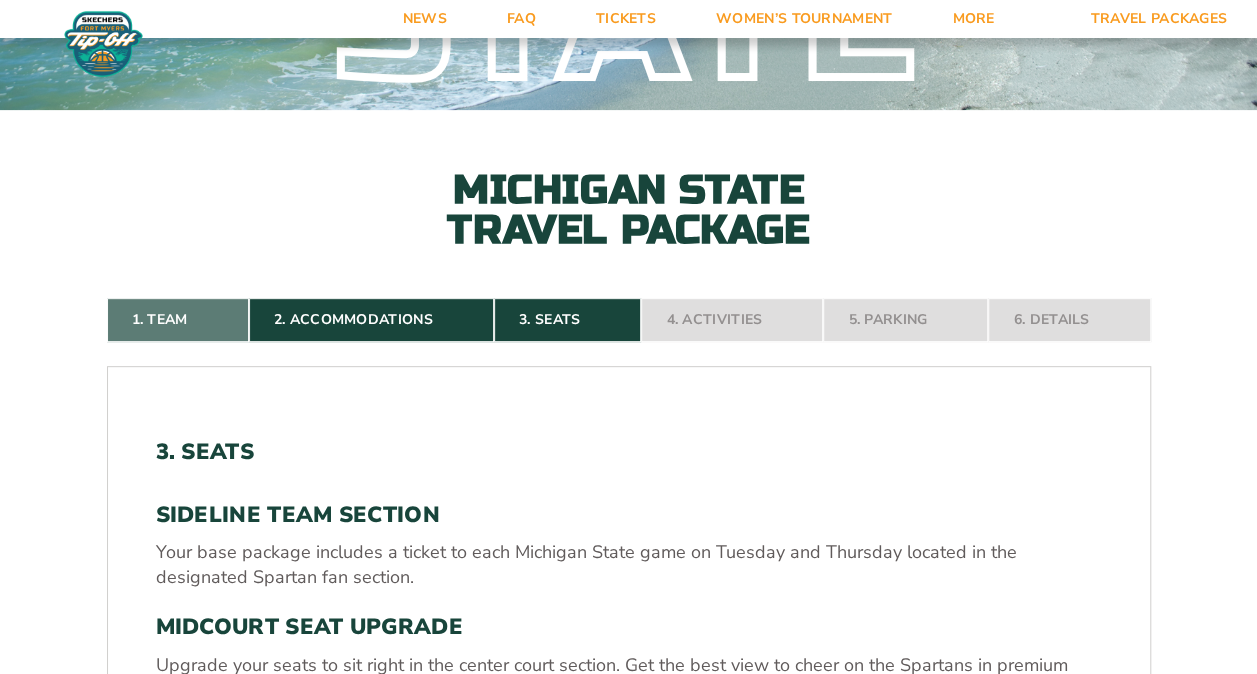 click on "1. Team" at bounding box center (178, 320) 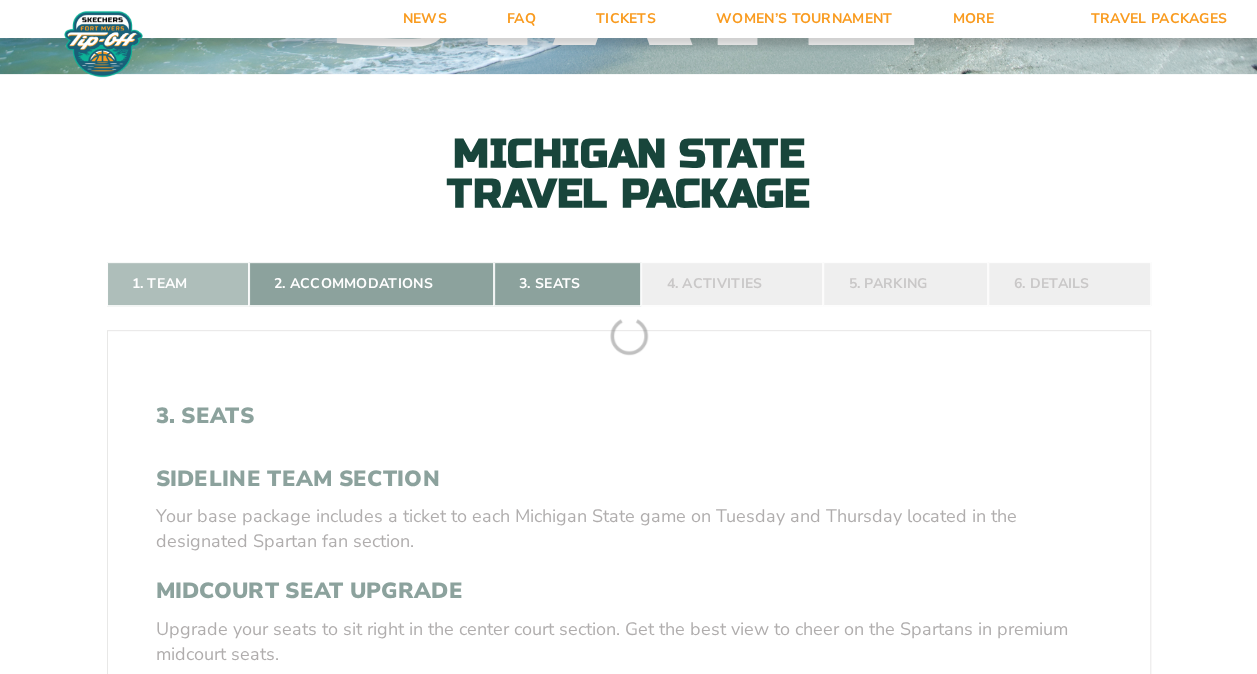 scroll, scrollTop: 318, scrollLeft: 0, axis: vertical 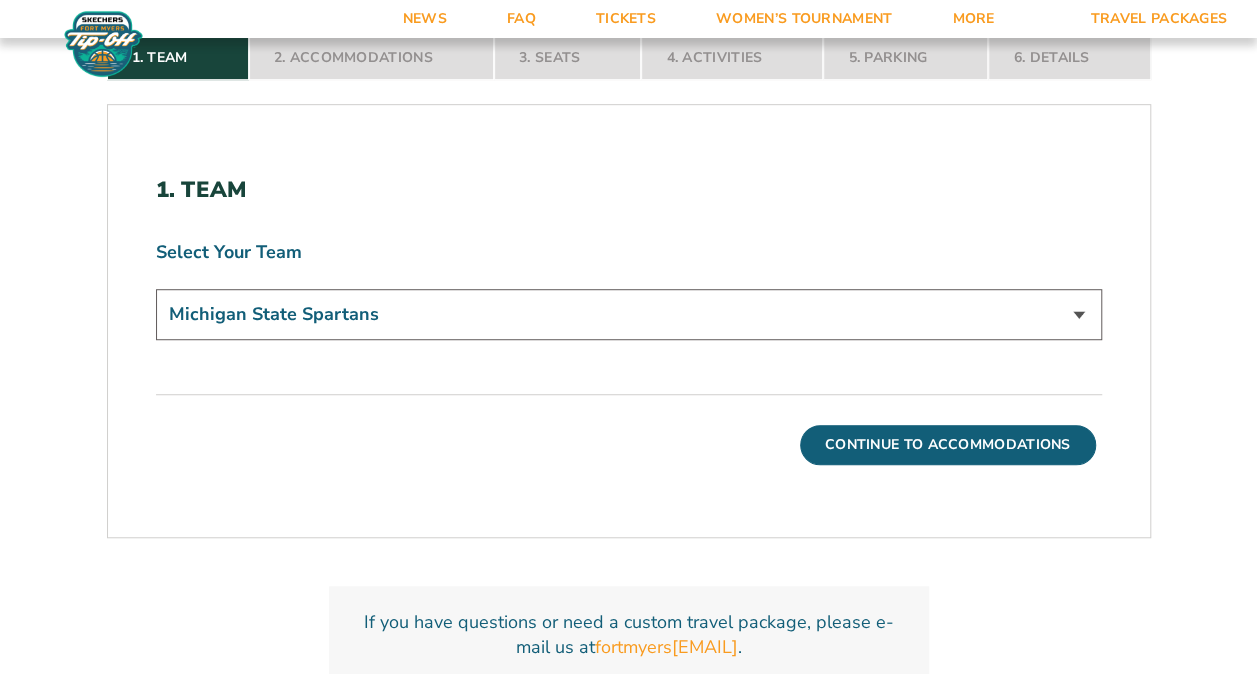 click on "Michigan State Spartans" at bounding box center [629, 314] 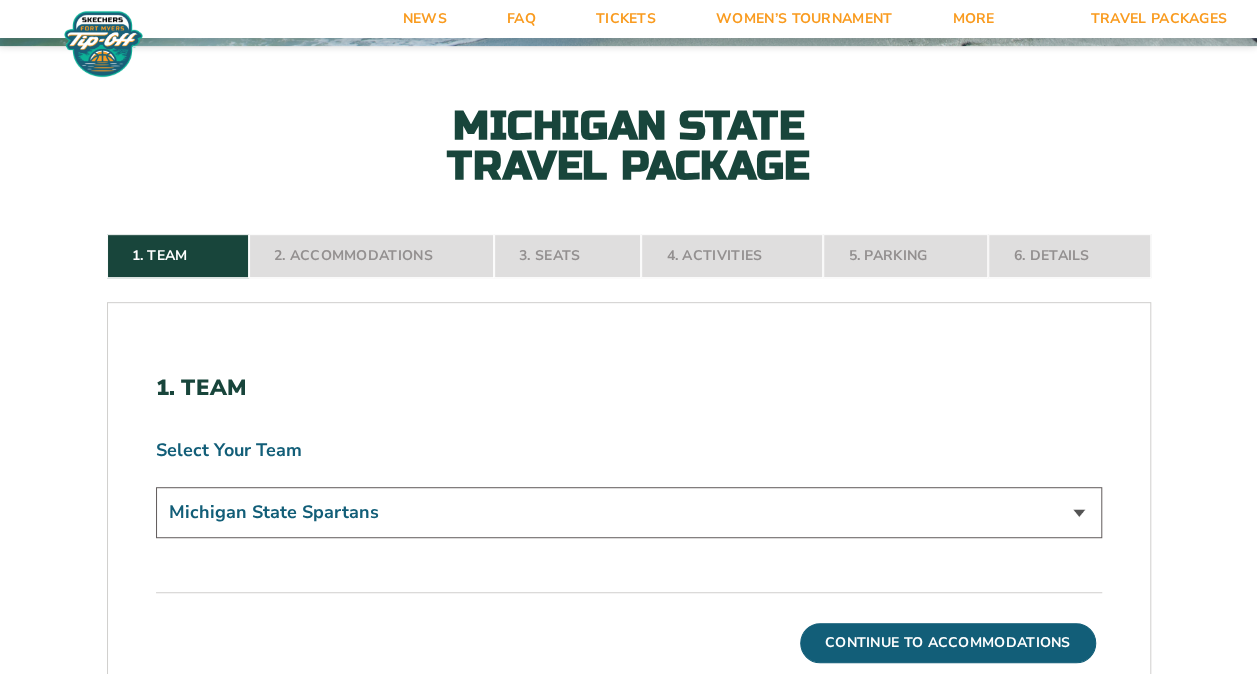 scroll, scrollTop: 318, scrollLeft: 0, axis: vertical 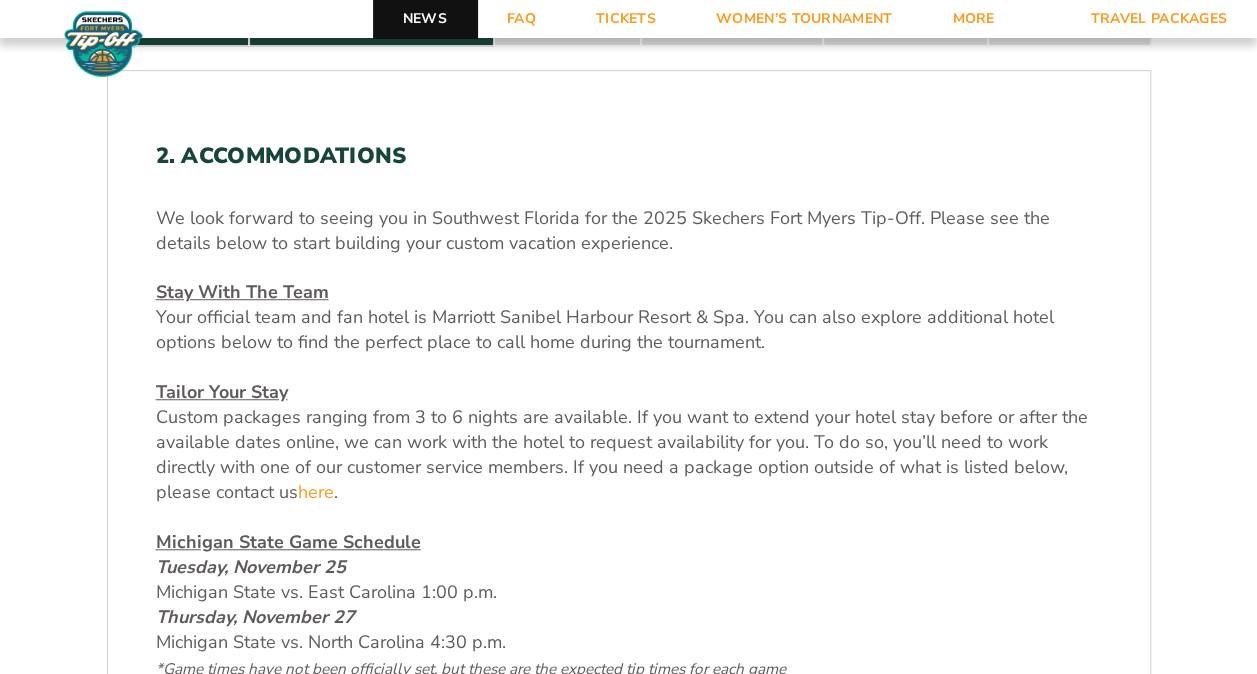 click on "News" at bounding box center [425, 19] 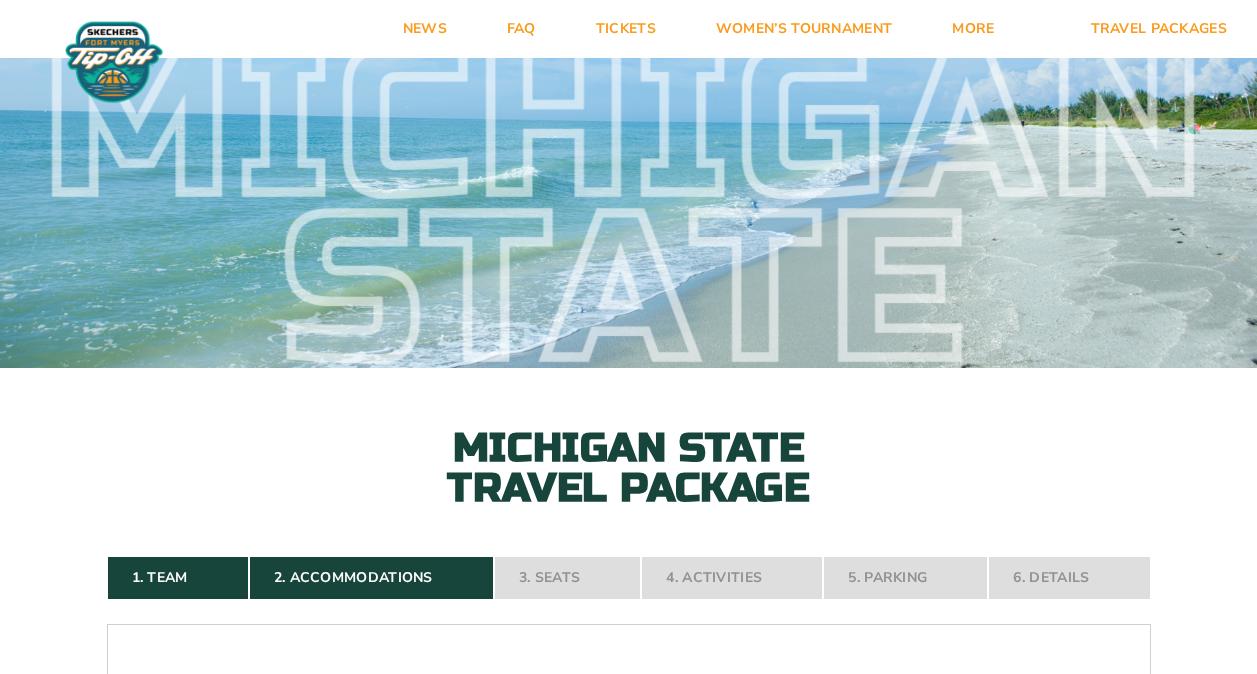 scroll, scrollTop: 0, scrollLeft: 0, axis: both 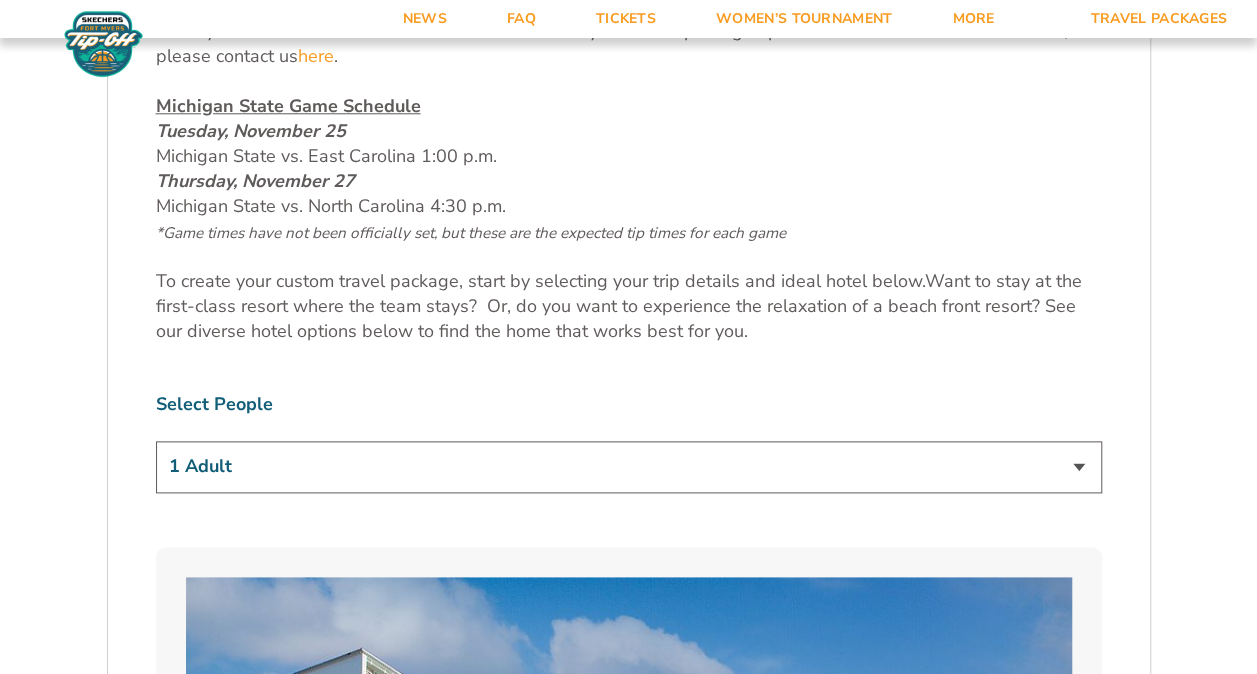 click on "1 Adult
2 Adults
3 Adults
4 Adults
2 Adults + 1 Child
2 Adults + 2 Children
2 Adults + 3 Children" at bounding box center (629, 466) 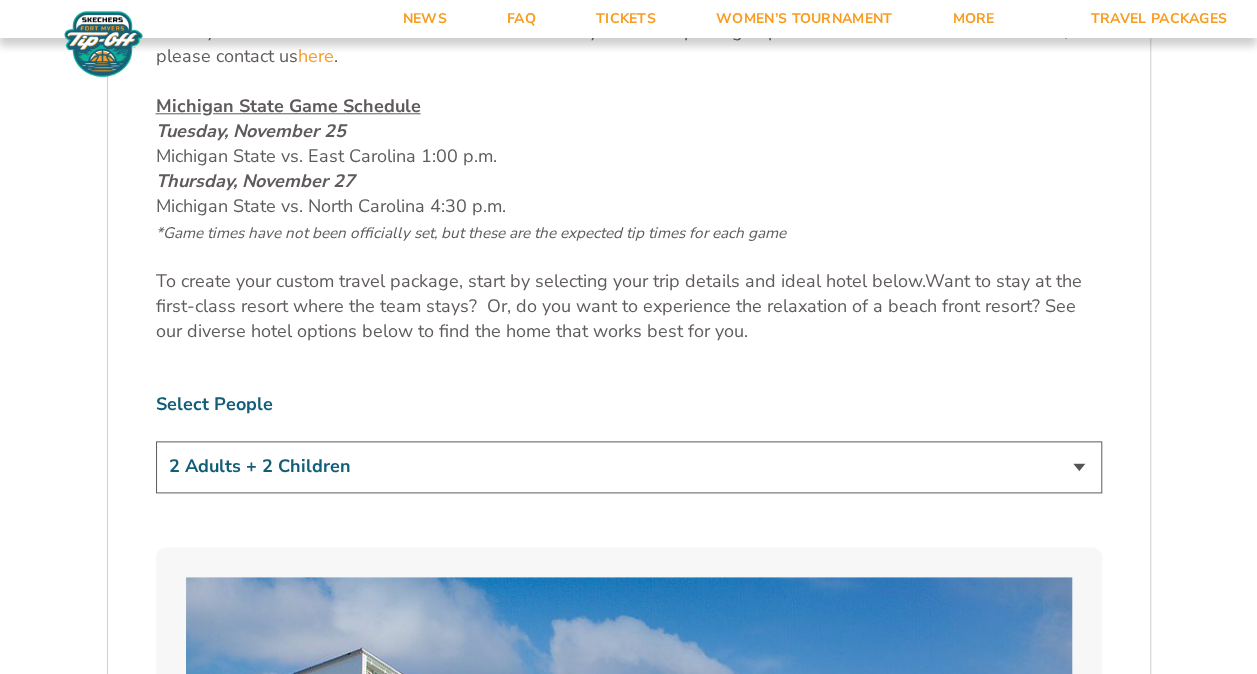 click on "1 Adult
2 Adults
3 Adults
4 Adults
2 Adults + 1 Child
2 Adults + 2 Children
2 Adults + 3 Children" at bounding box center (629, 466) 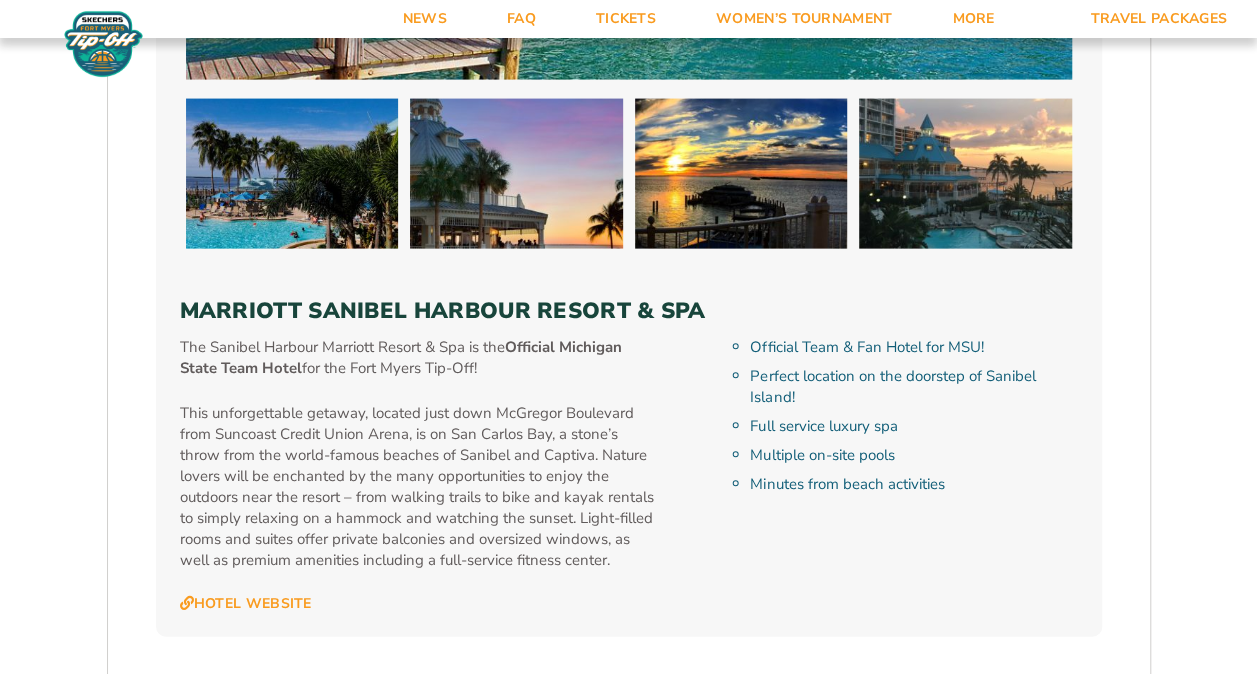 scroll, scrollTop: 2074, scrollLeft: 0, axis: vertical 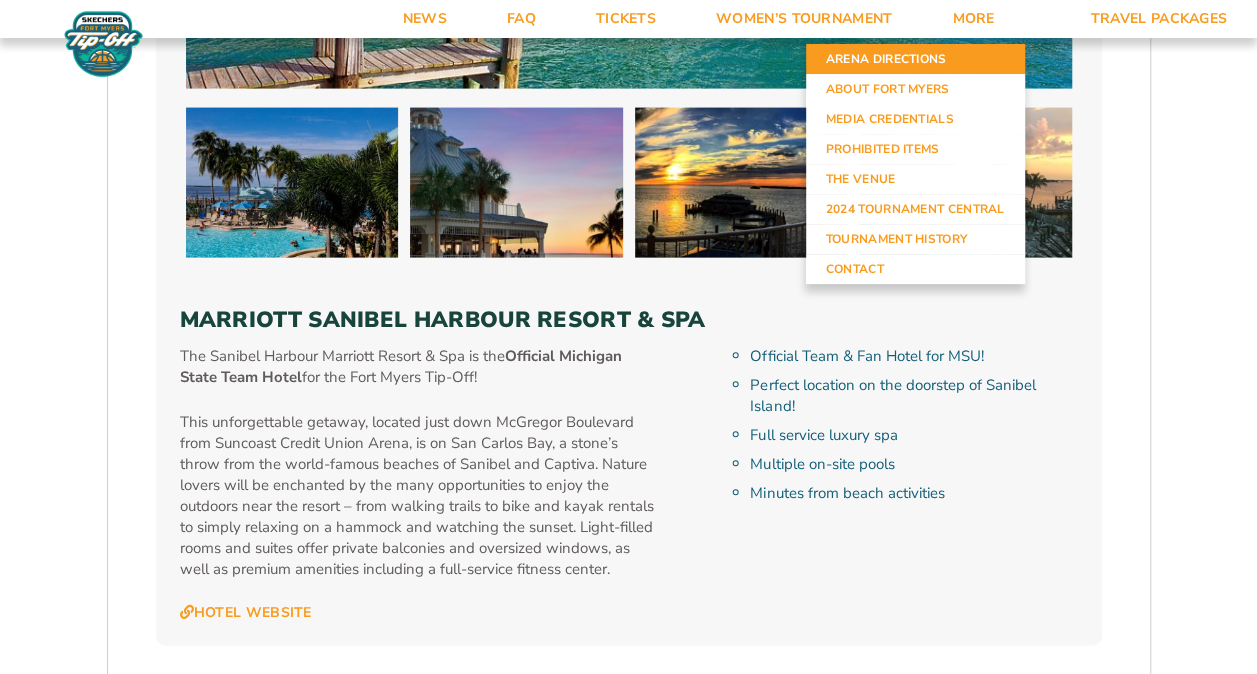 click on "Arena Directions" at bounding box center [915, 59] 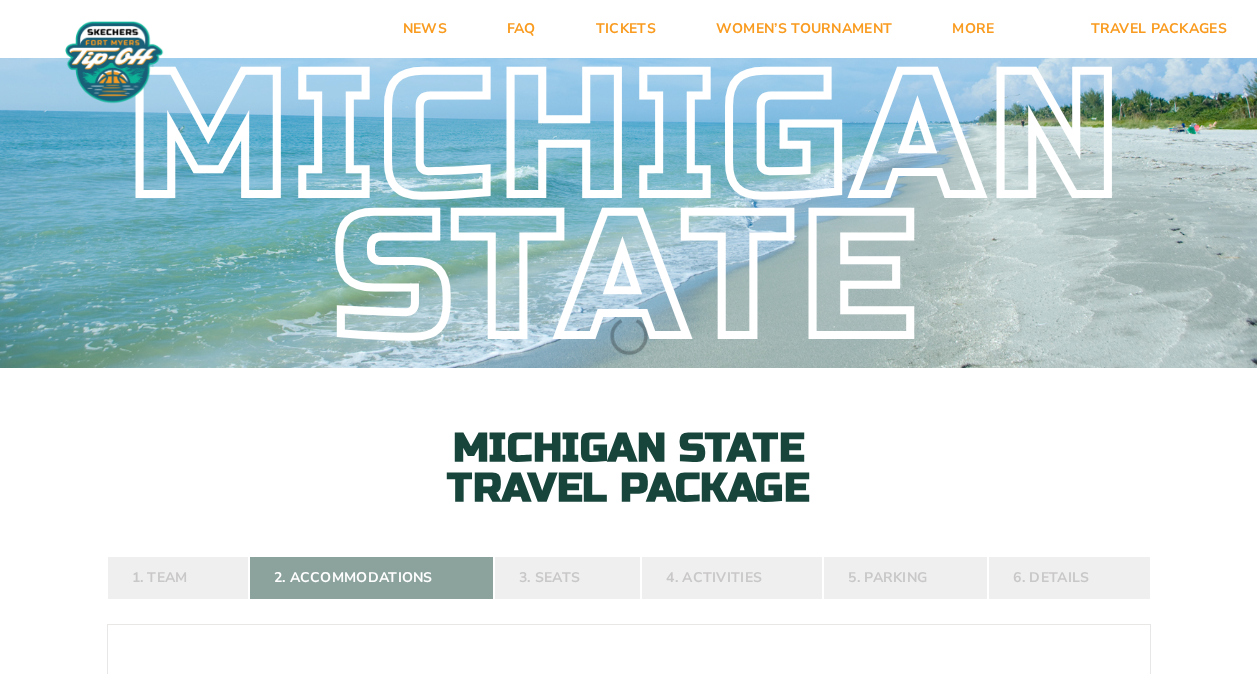 scroll, scrollTop: 0, scrollLeft: 0, axis: both 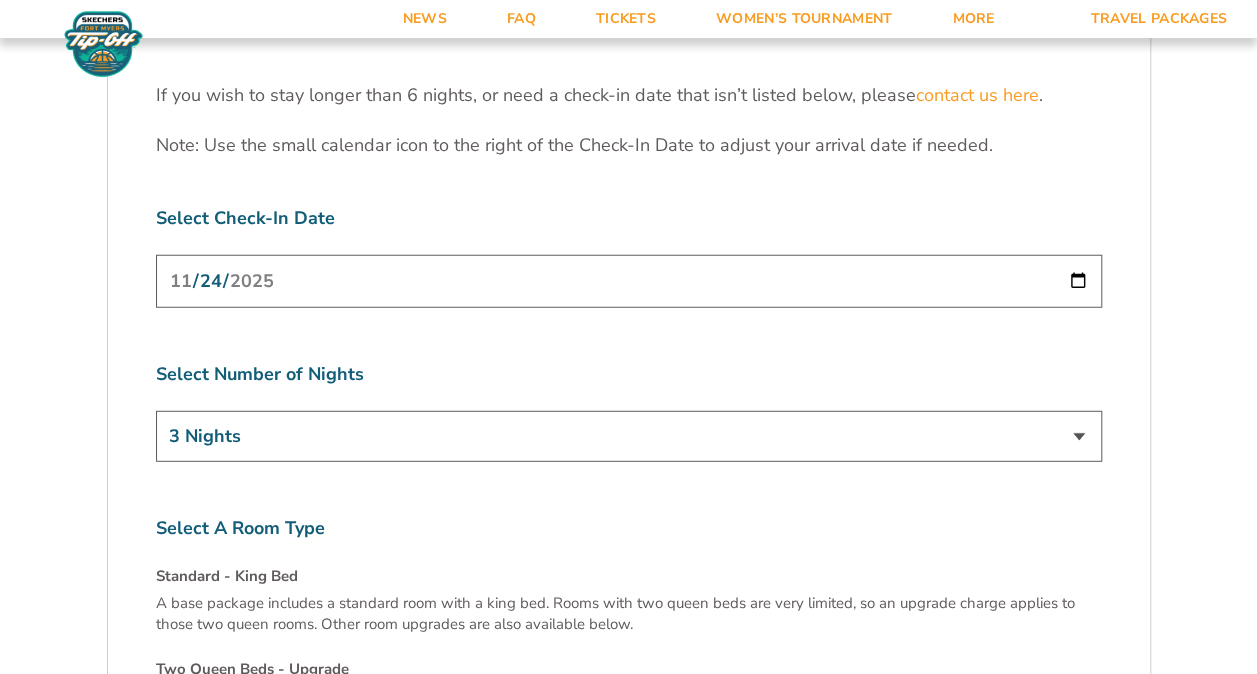 click on "3 Nights
4 Nights
5 Nights
6 Nights" at bounding box center (629, 436) 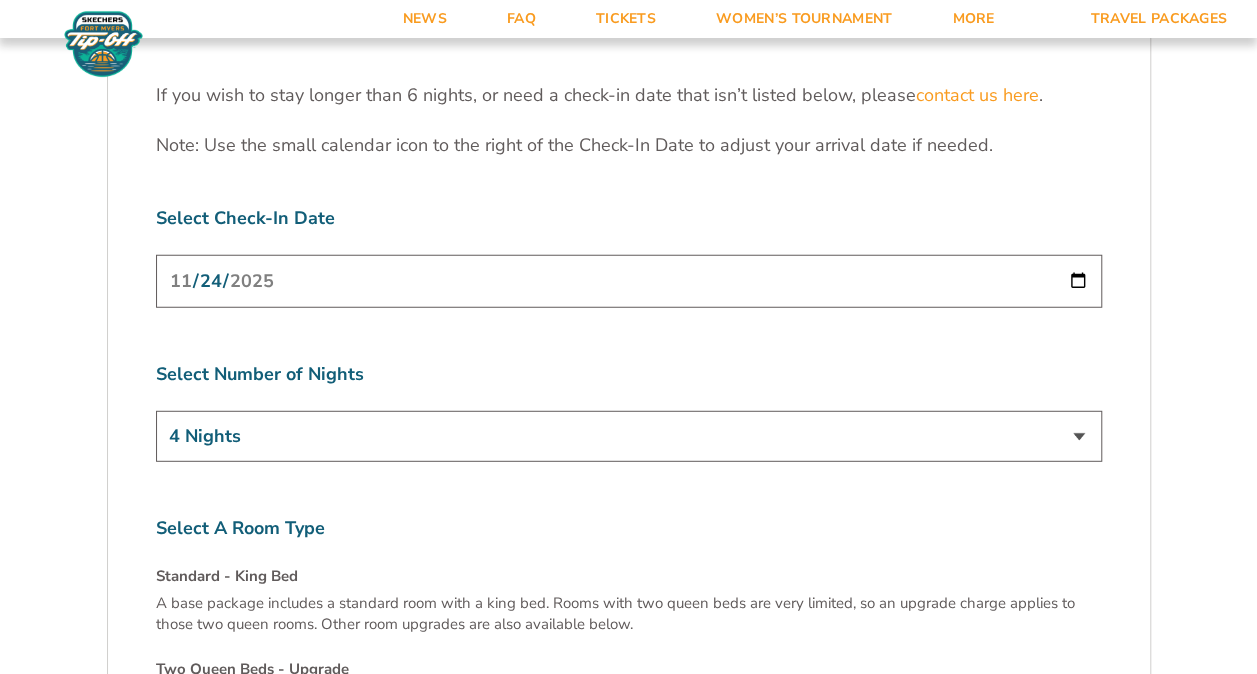 click on "3 Nights
4 Nights
5 Nights
6 Nights" at bounding box center (629, 436) 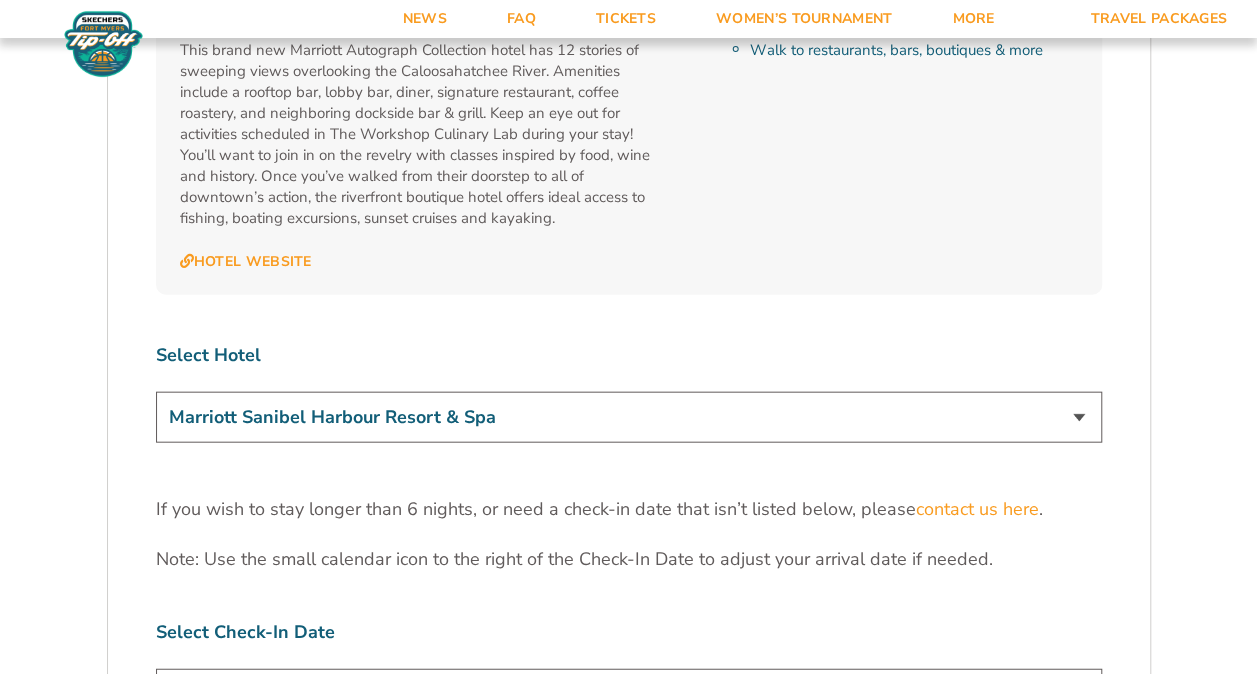 scroll, scrollTop: 5905, scrollLeft: 0, axis: vertical 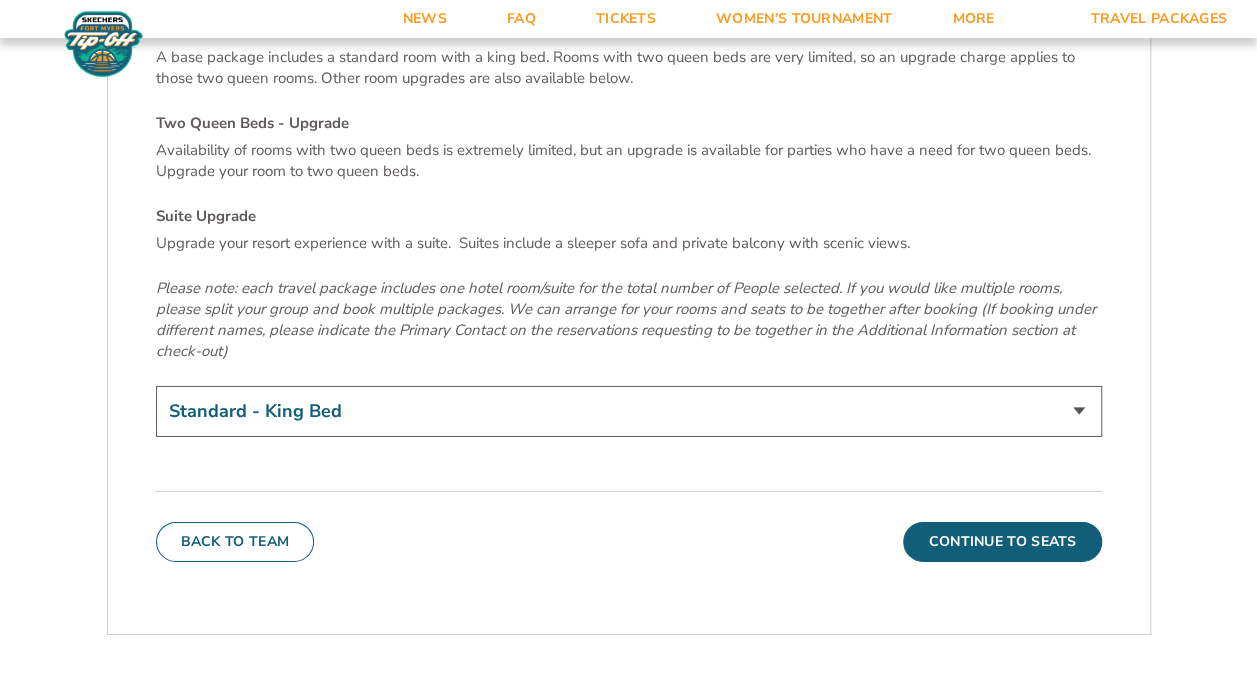 click on "Standard - King Bed Two Queen Beds - Upgrade (+$15 per night) Suite Upgrade (+$175 per night)" at bounding box center [629, 411] 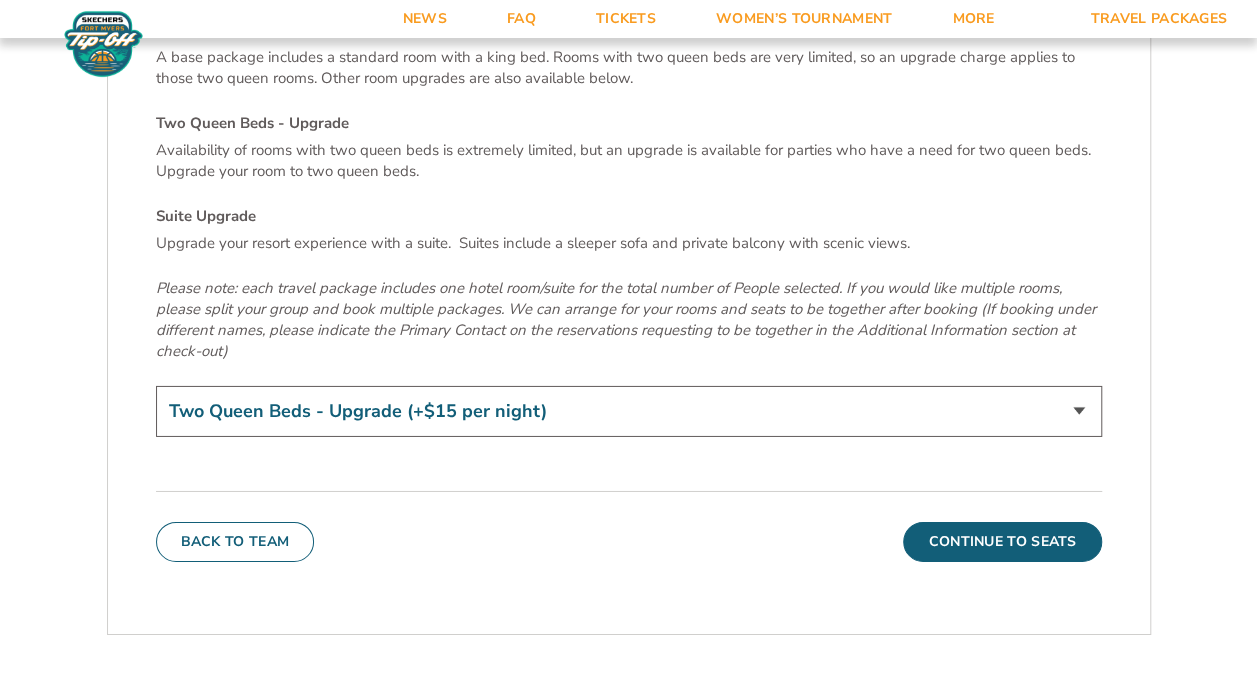 click on "Standard - King Bed Two Queen Beds - Upgrade (+$15 per night) Suite Upgrade (+$175 per night)" at bounding box center (629, 411) 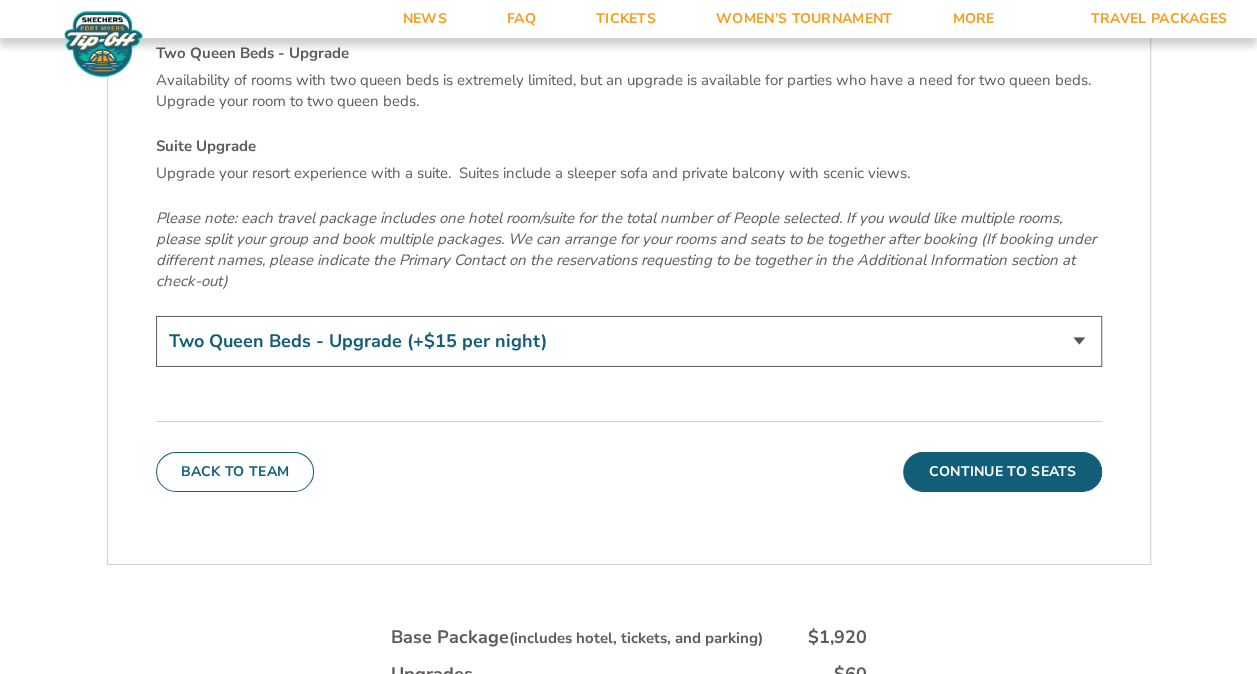 scroll, scrollTop: 6927, scrollLeft: 0, axis: vertical 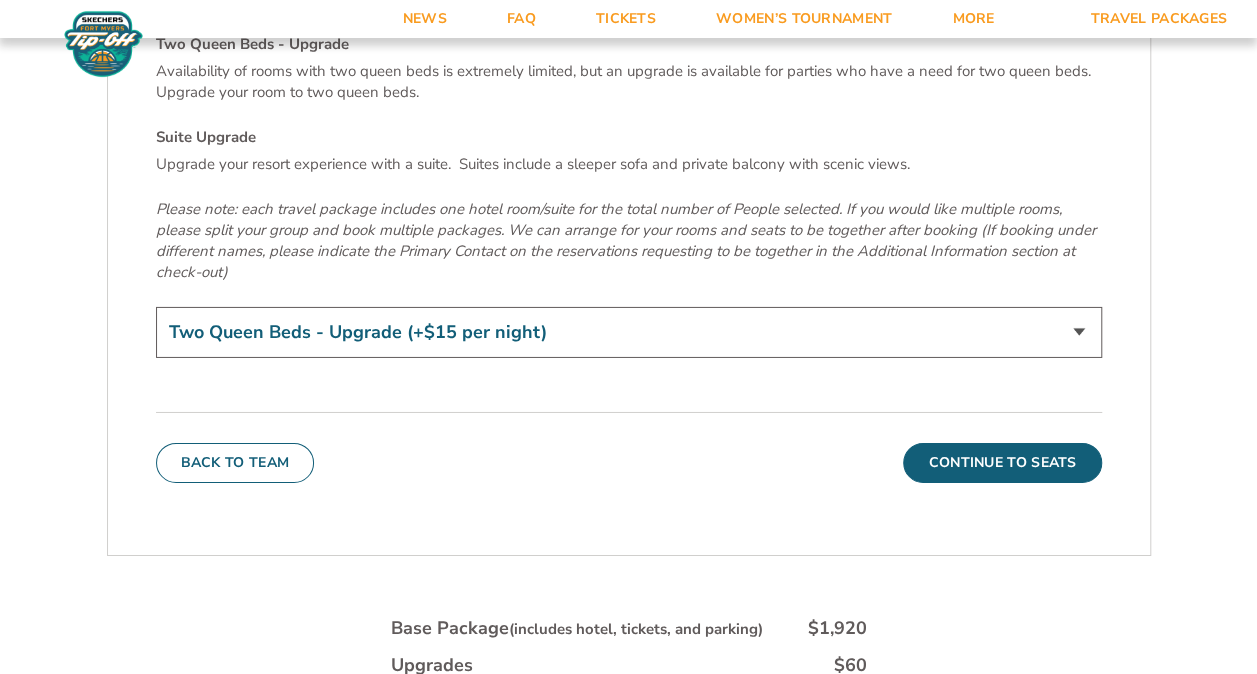 click on "Standard - King Bed Two Queen Beds - Upgrade (+$15 per night) Suite Upgrade (+$175 per night)" at bounding box center (629, 332) 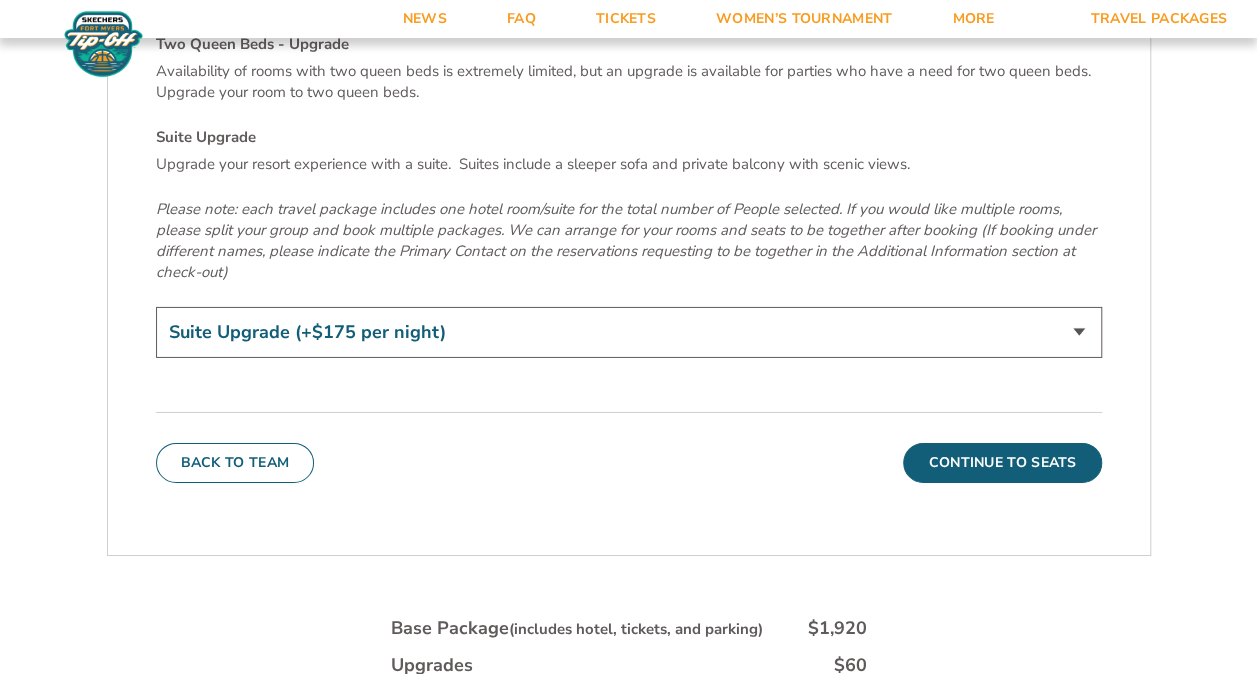 click on "Standard - King Bed Two Queen Beds - Upgrade (+$15 per night) Suite Upgrade (+$175 per night)" at bounding box center (629, 332) 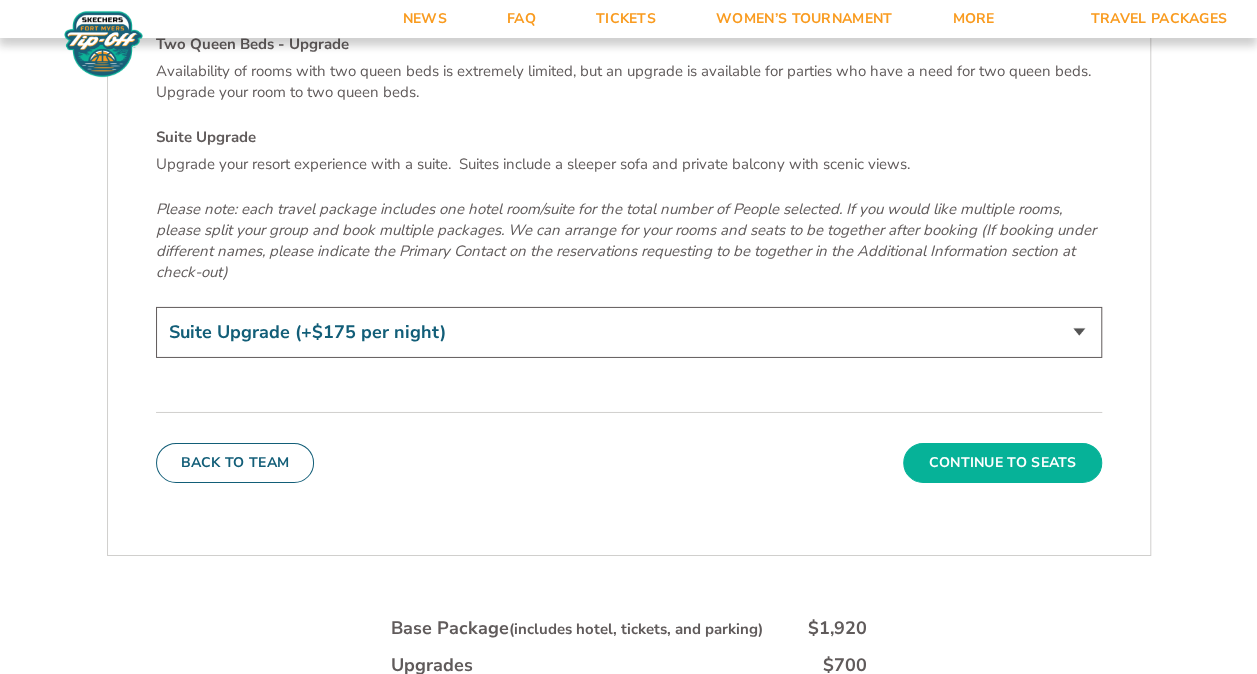 click on "Continue To Seats" at bounding box center (1002, 463) 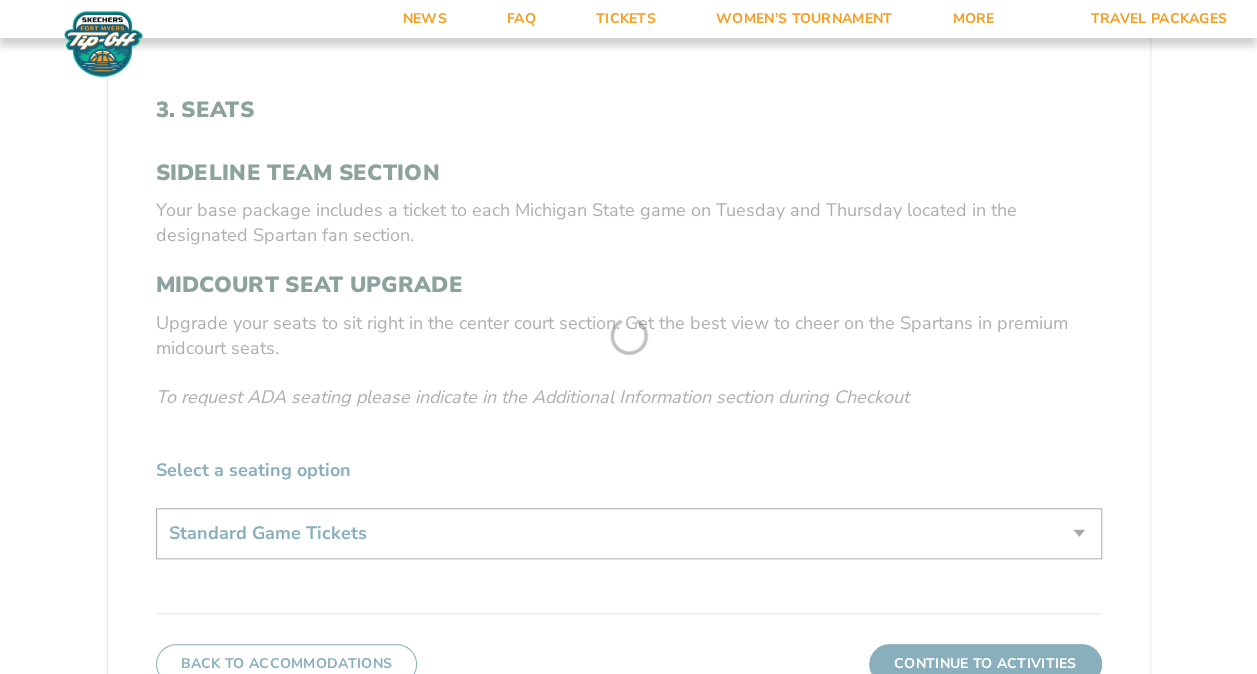 scroll, scrollTop: 318, scrollLeft: 0, axis: vertical 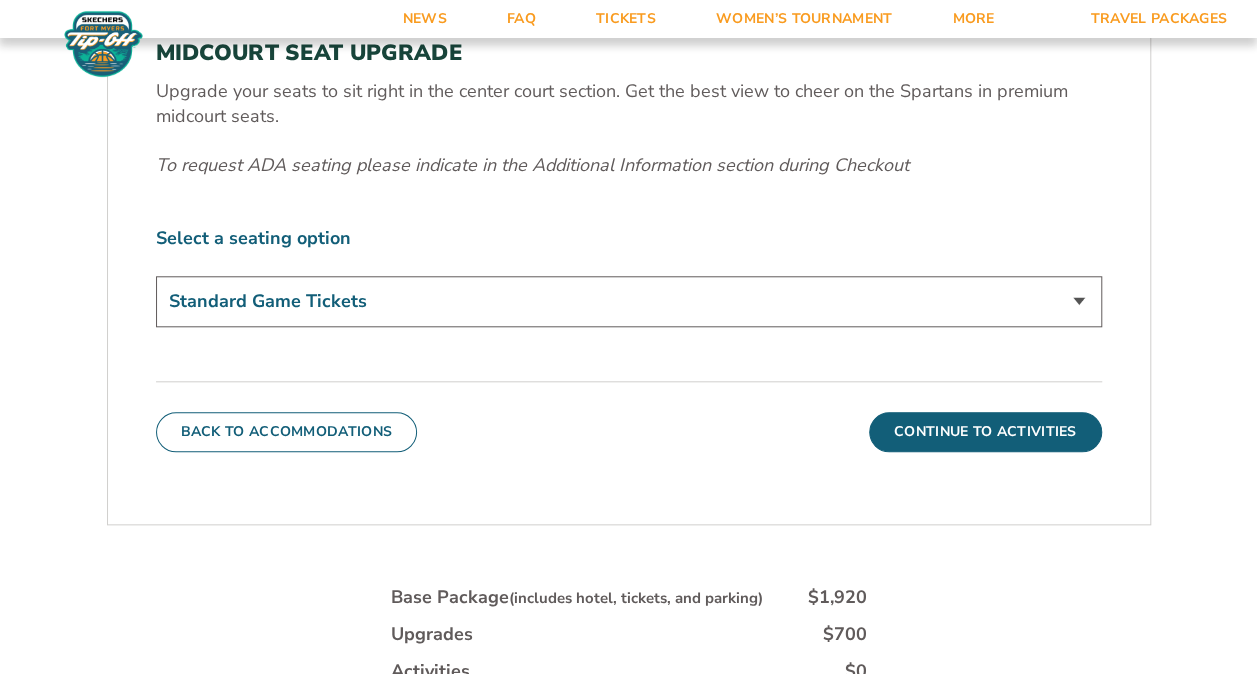 click on "Continue To Activities" at bounding box center (985, 432) 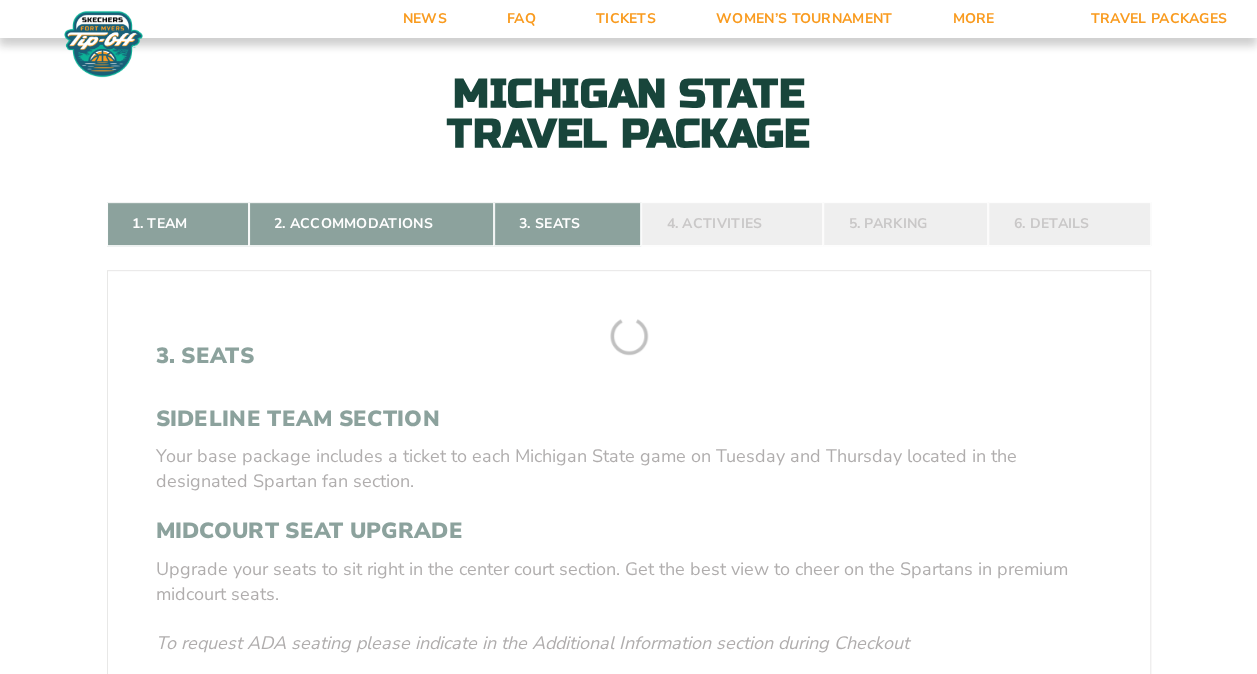 scroll, scrollTop: 318, scrollLeft: 0, axis: vertical 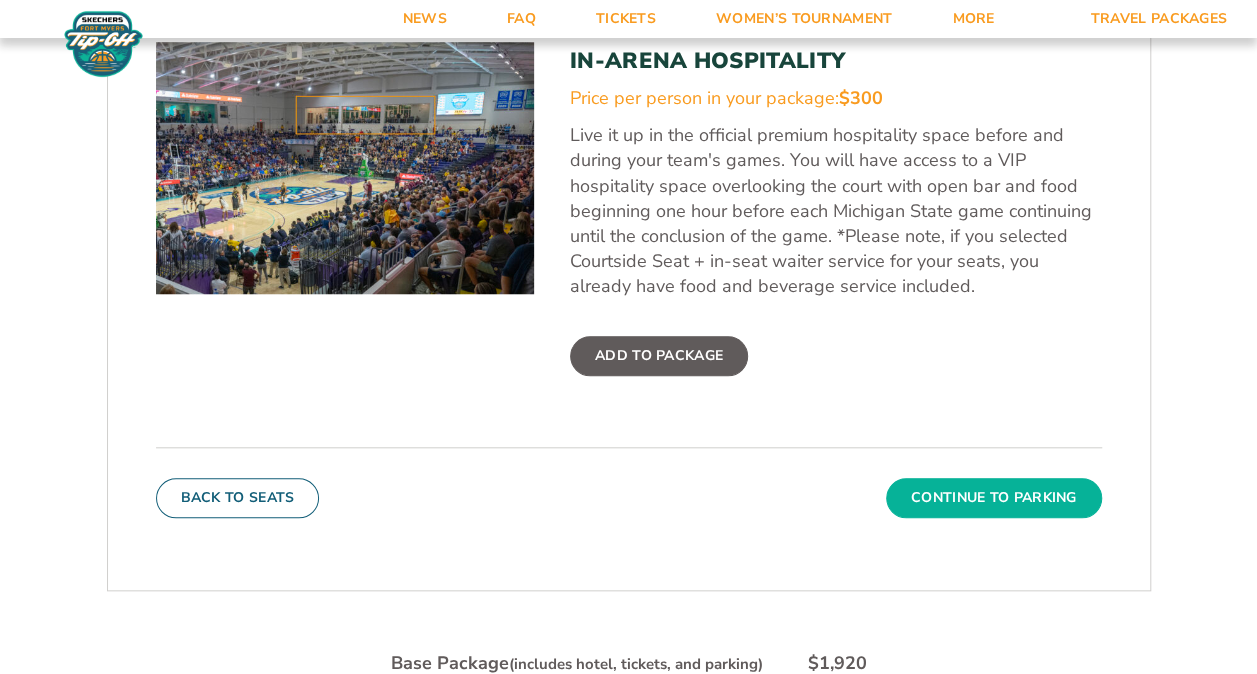 click on "Continue To Parking" at bounding box center [994, 498] 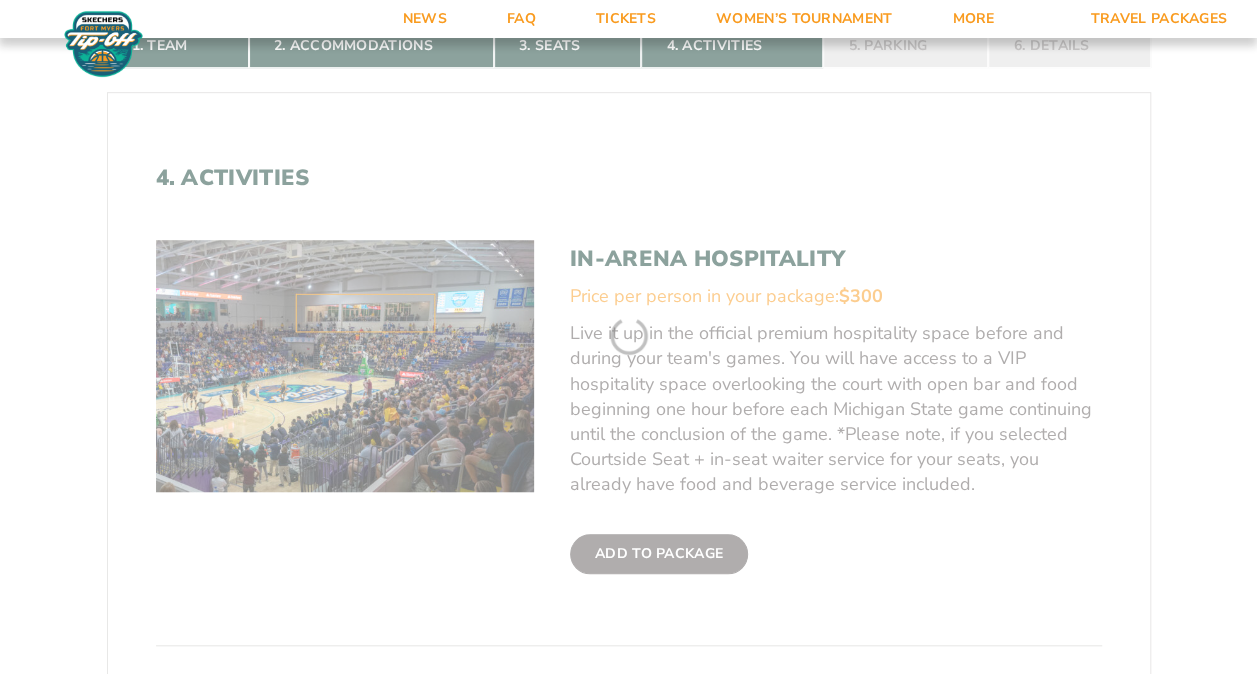 scroll, scrollTop: 318, scrollLeft: 0, axis: vertical 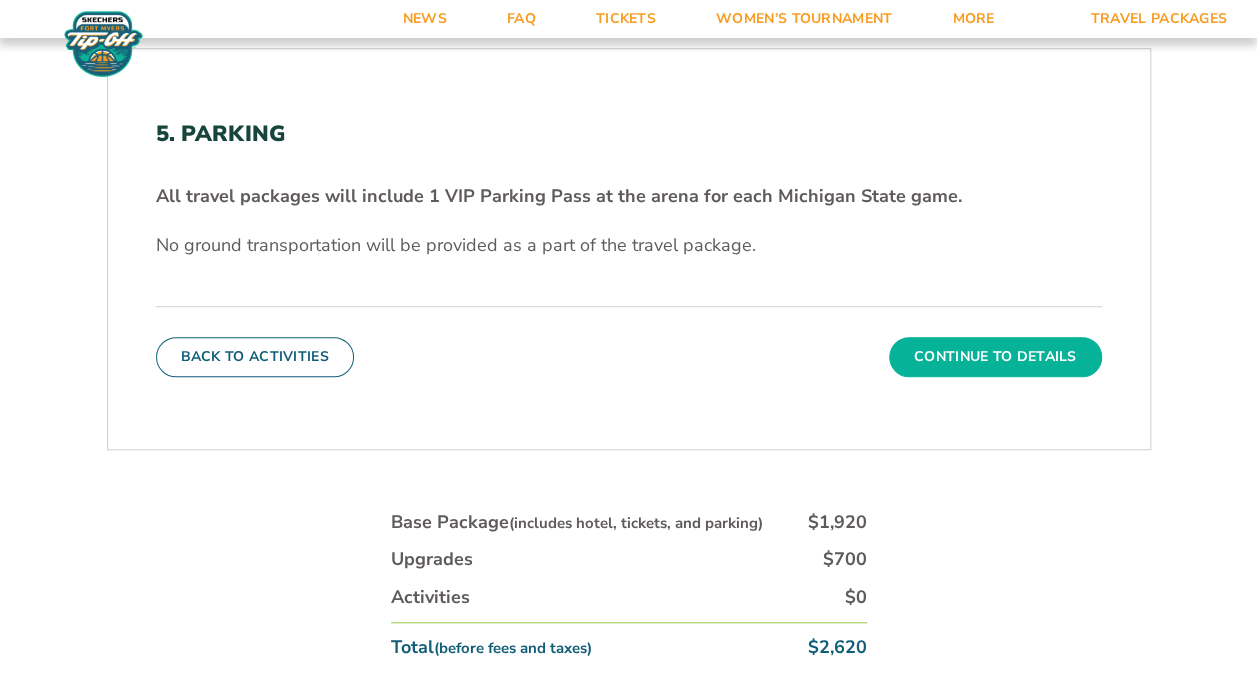 click on "Continue To Details" at bounding box center (995, 357) 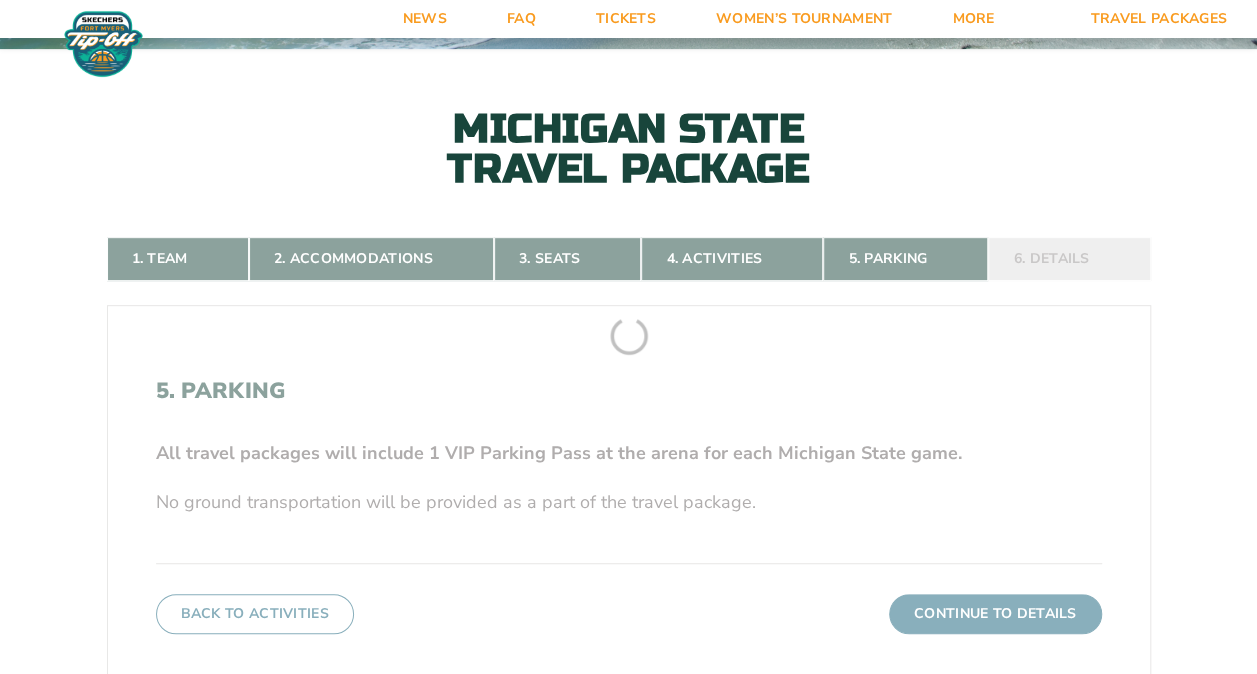 scroll, scrollTop: 318, scrollLeft: 0, axis: vertical 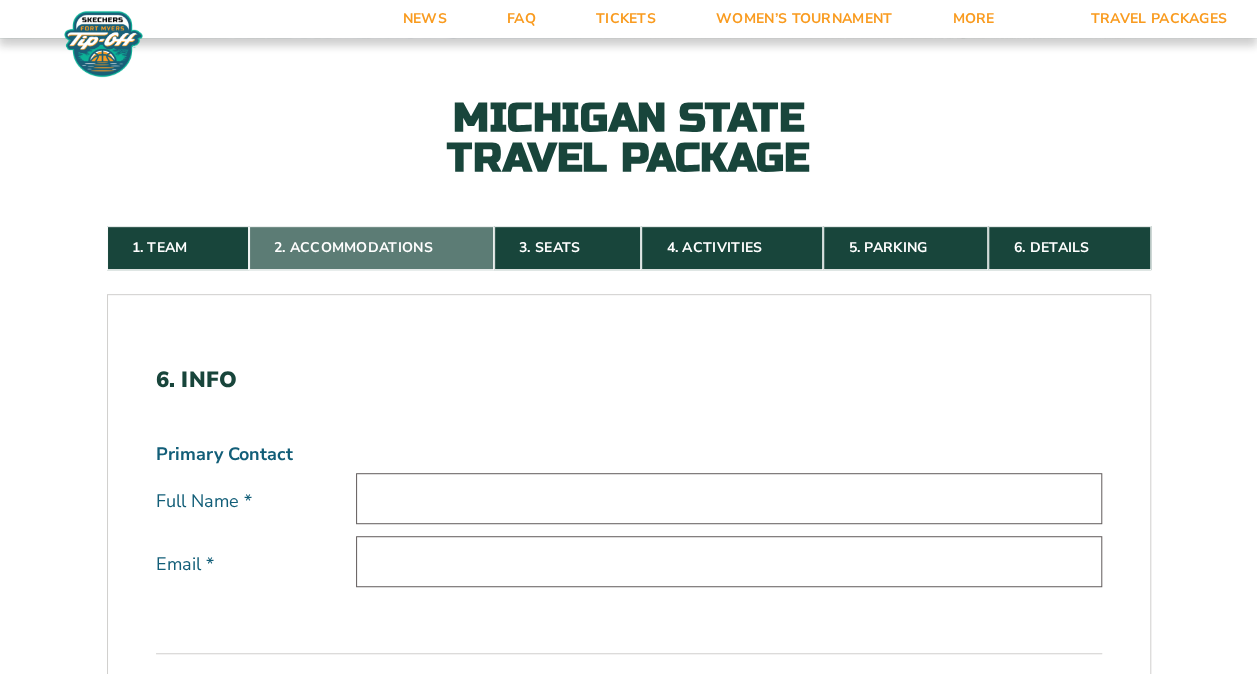 click on "2. Accommodations" at bounding box center [371, 248] 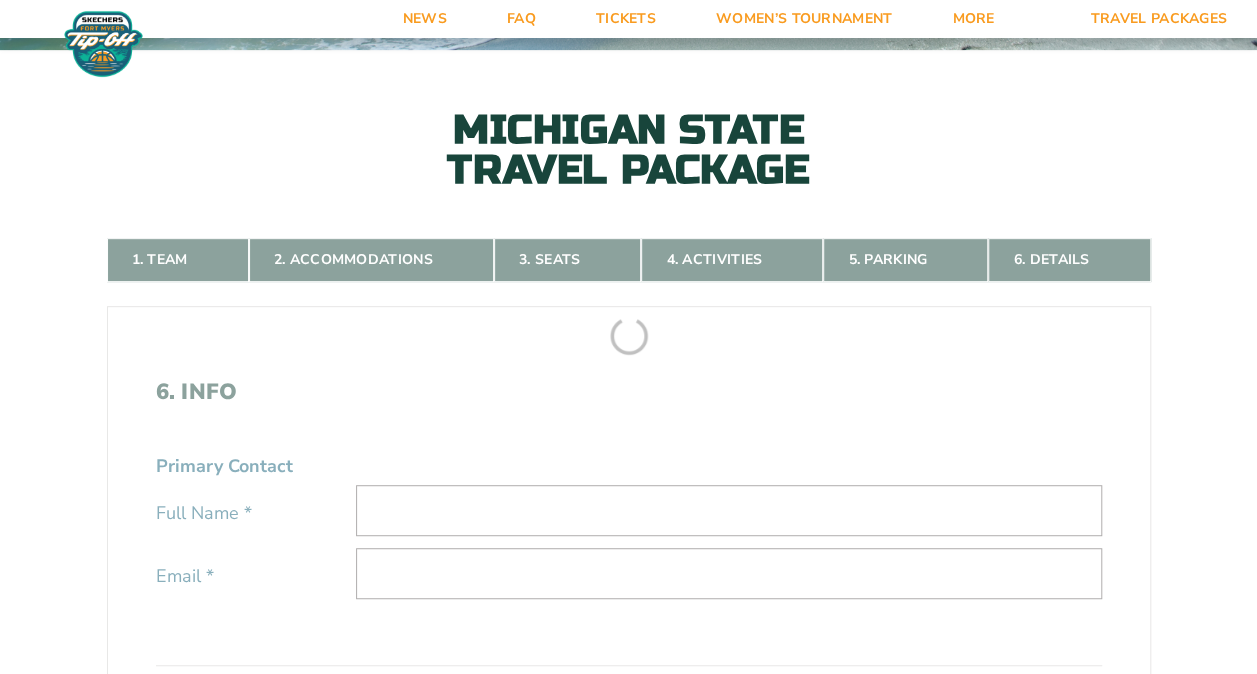 scroll, scrollTop: 318, scrollLeft: 0, axis: vertical 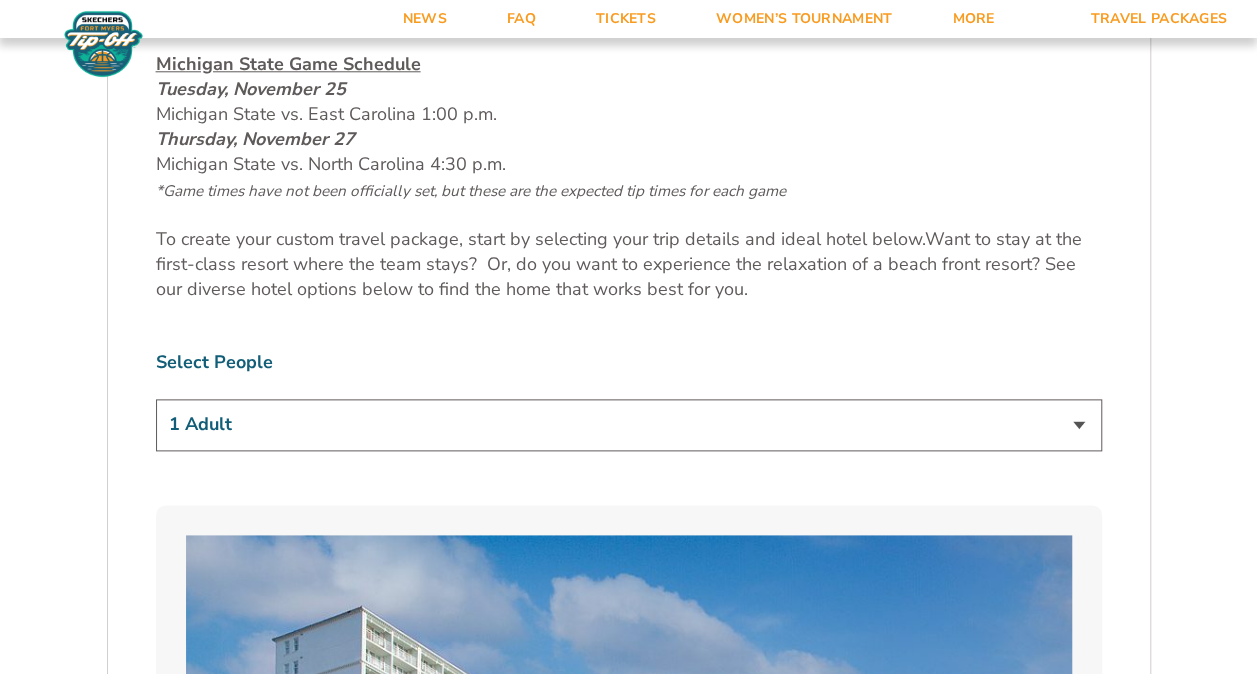 click on "1 Adult
2 Adults
3 Adults
4 Adults
2 Adults + 1 Child
2 Adults + 2 Children
2 Adults + 3 Children" at bounding box center [629, 424] 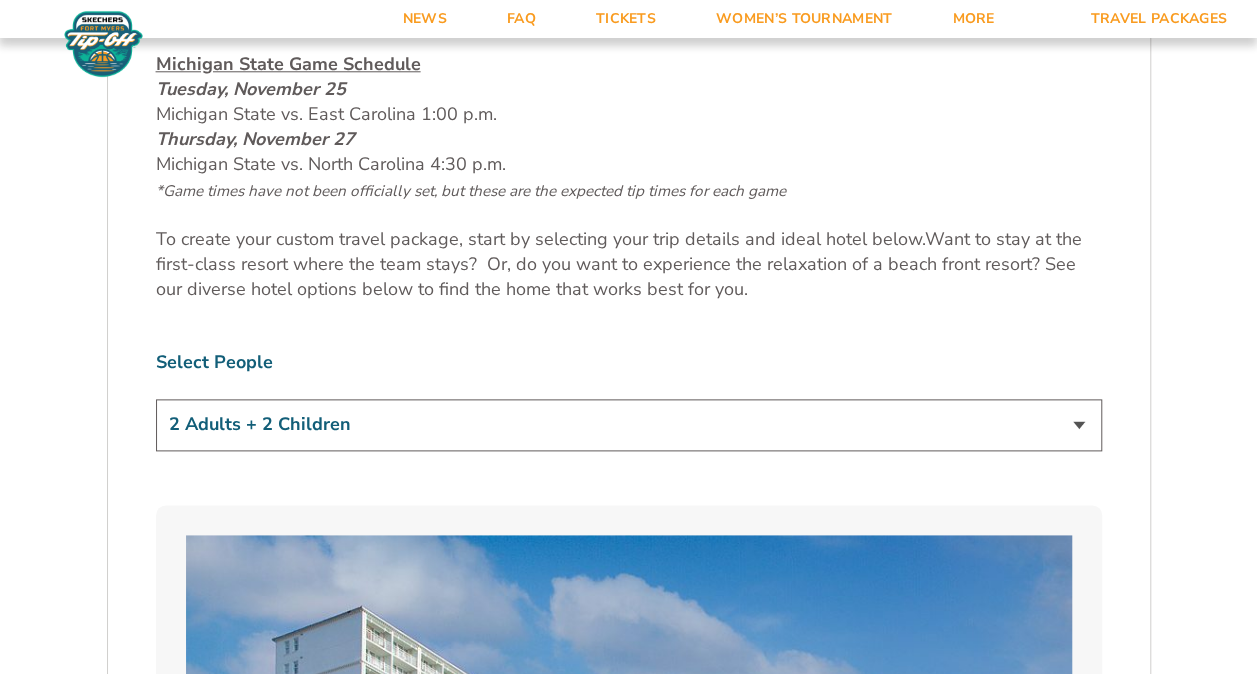 click on "1 Adult
2 Adults
3 Adults
4 Adults
2 Adults + 1 Child
2 Adults + 2 Children
2 Adults + 3 Children" at bounding box center [629, 424] 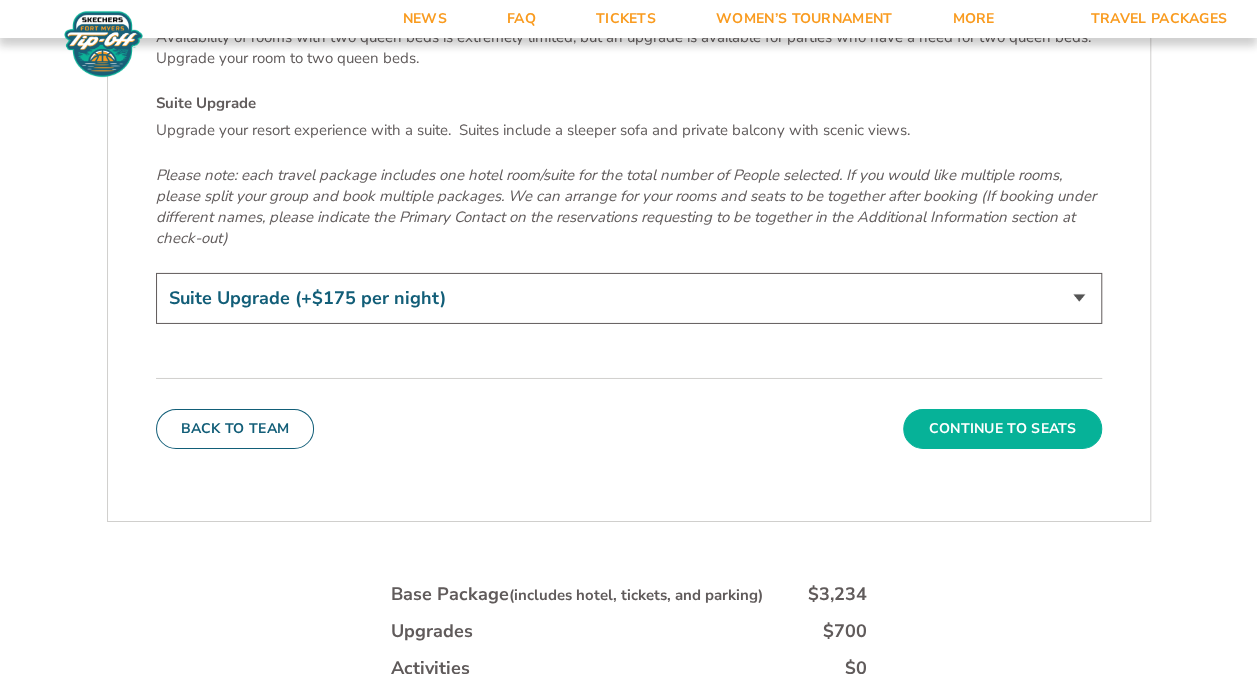 click on "Continue To Seats" at bounding box center [1002, 429] 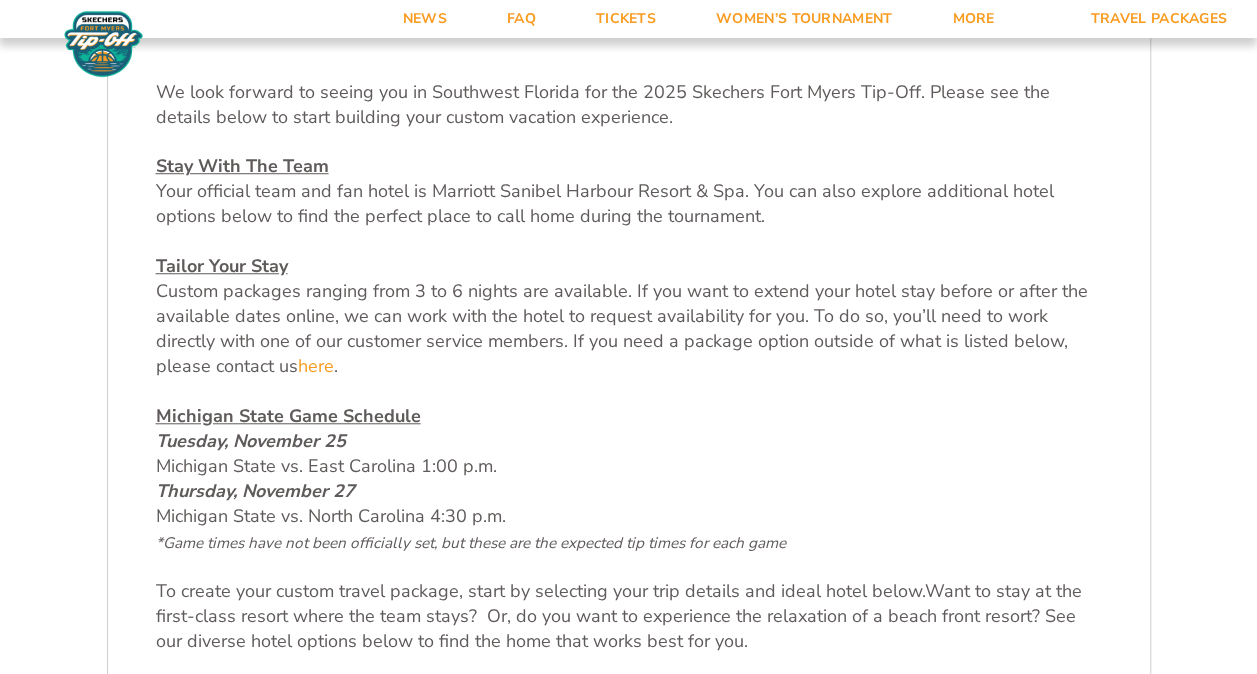 scroll, scrollTop: 318, scrollLeft: 0, axis: vertical 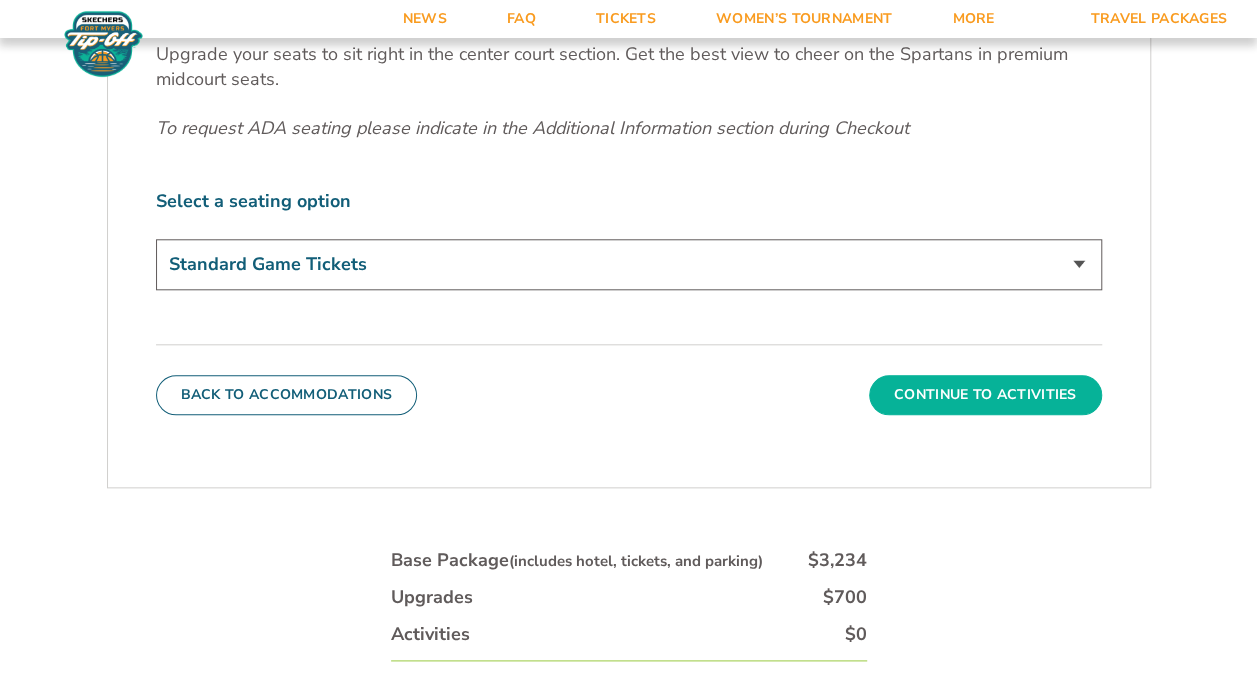 click on "Continue To Activities" at bounding box center [985, 395] 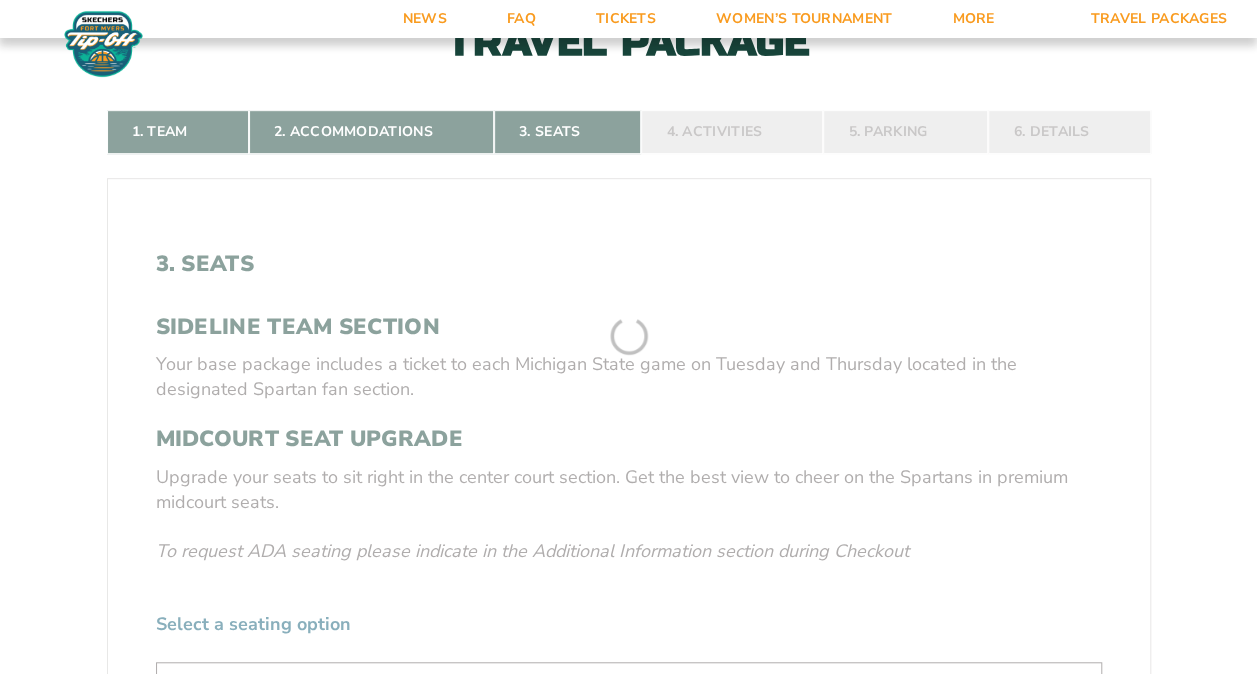 scroll, scrollTop: 318, scrollLeft: 0, axis: vertical 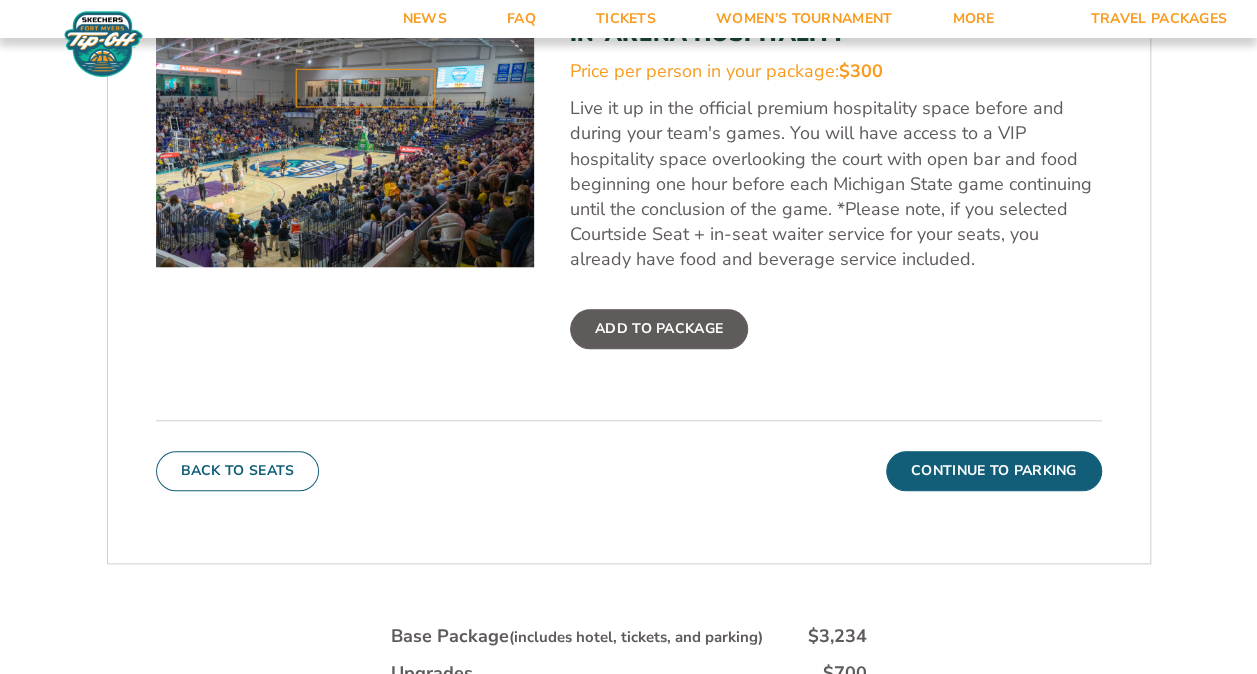 click on "Continue To Parking" at bounding box center (994, 471) 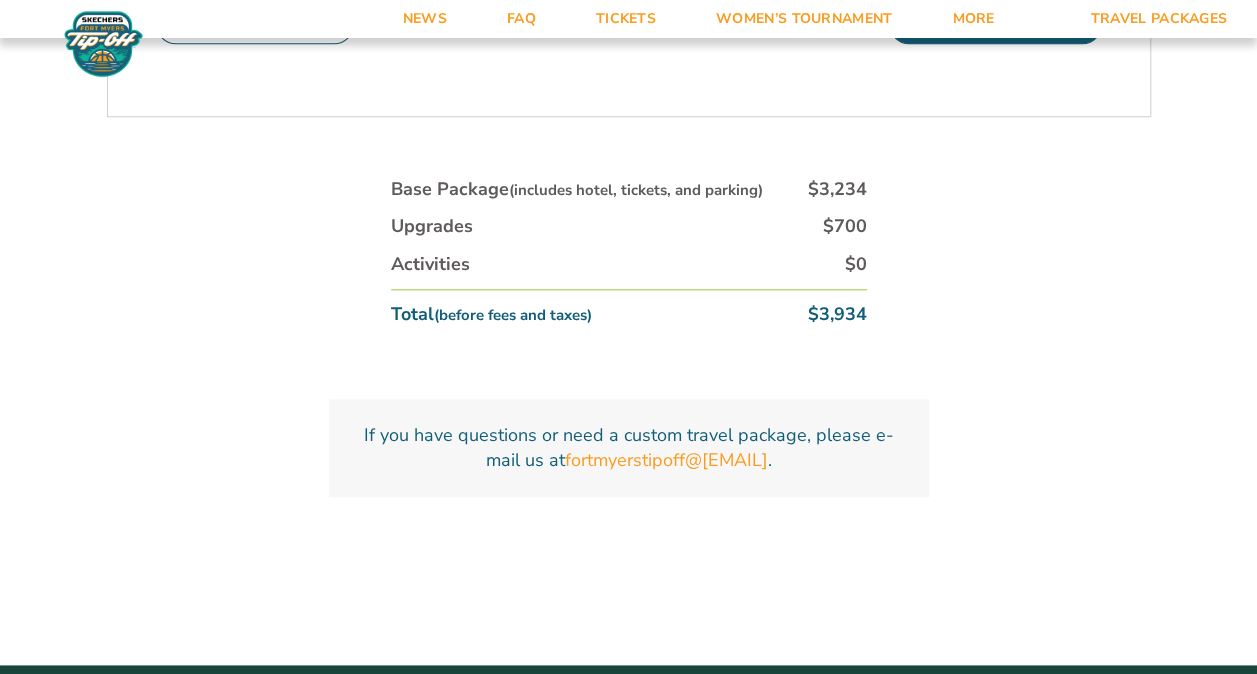 scroll, scrollTop: 912, scrollLeft: 0, axis: vertical 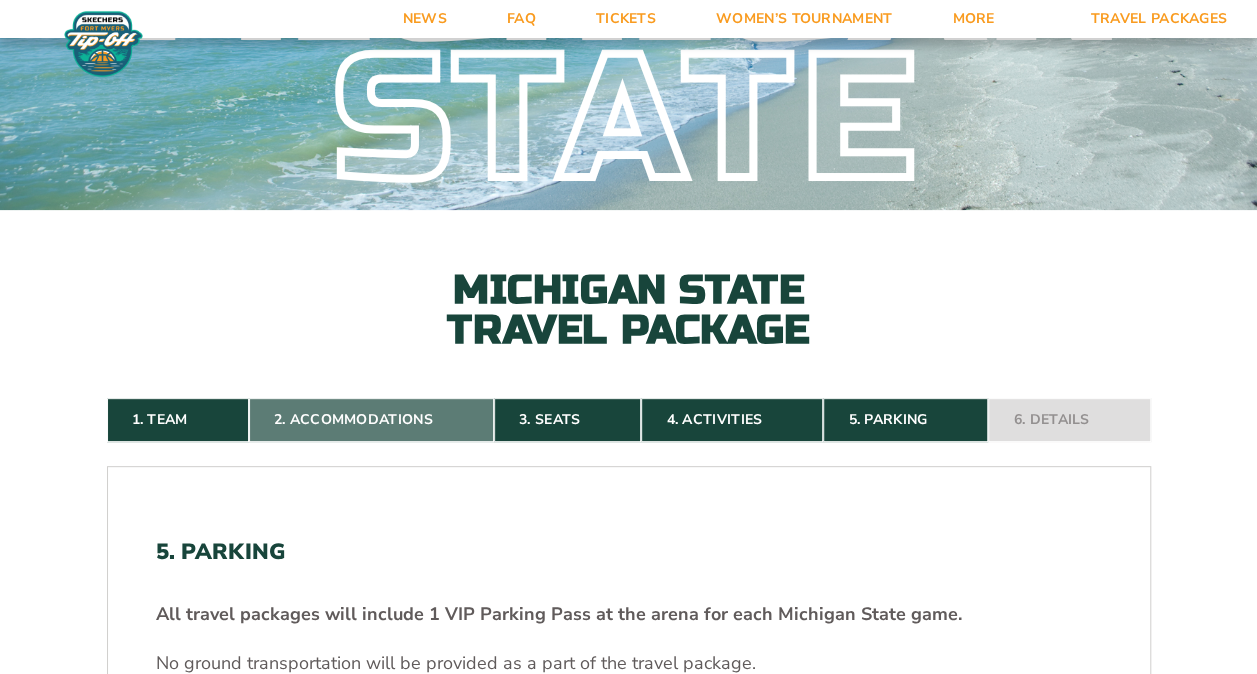 click on "2. Accommodations" at bounding box center (371, 420) 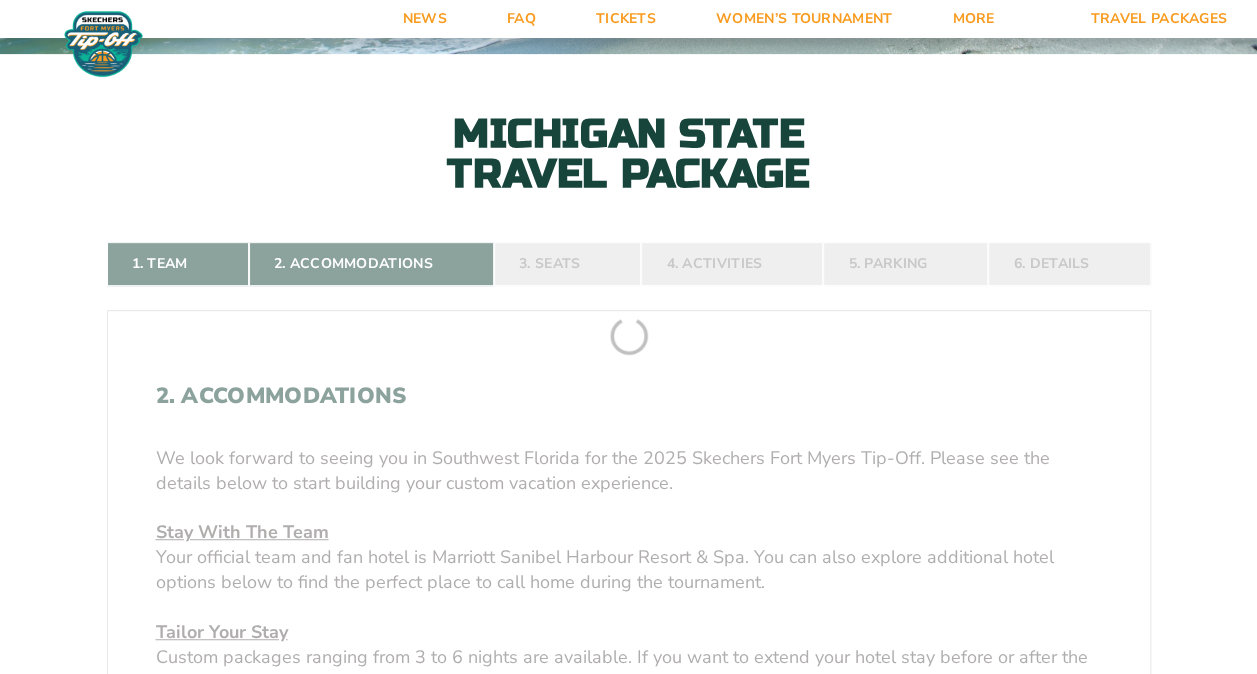 scroll, scrollTop: 318, scrollLeft: 0, axis: vertical 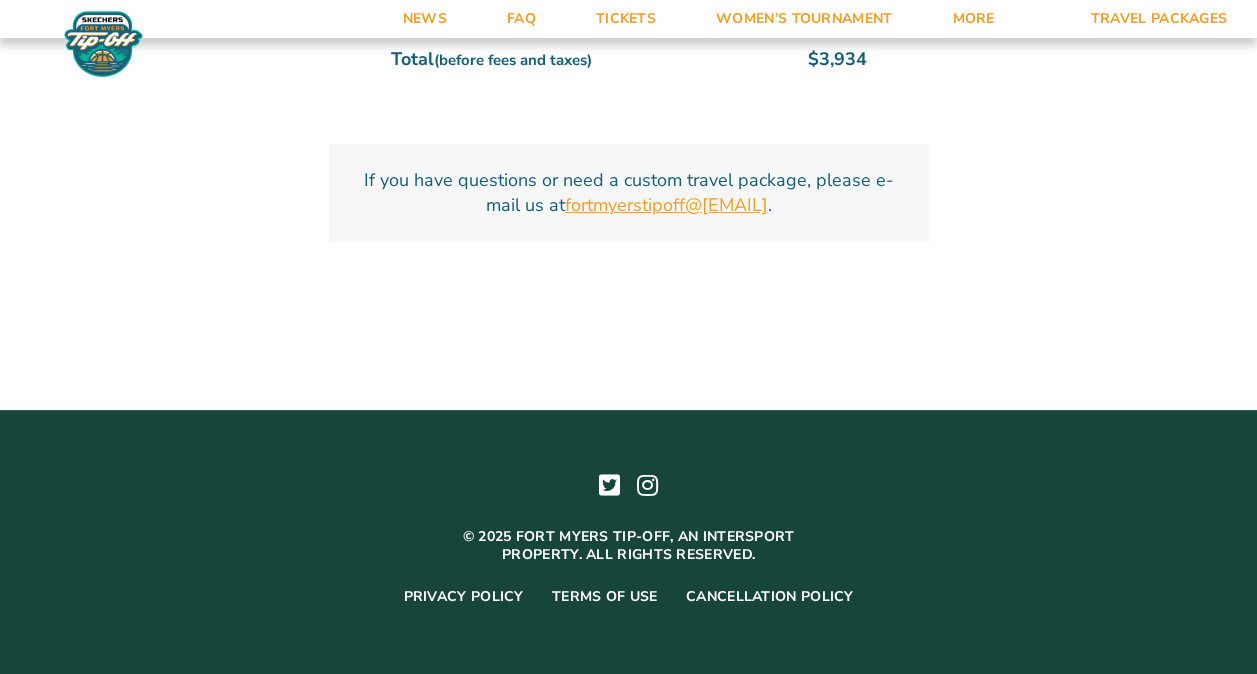 click on "[EMAIL]" at bounding box center [666, 205] 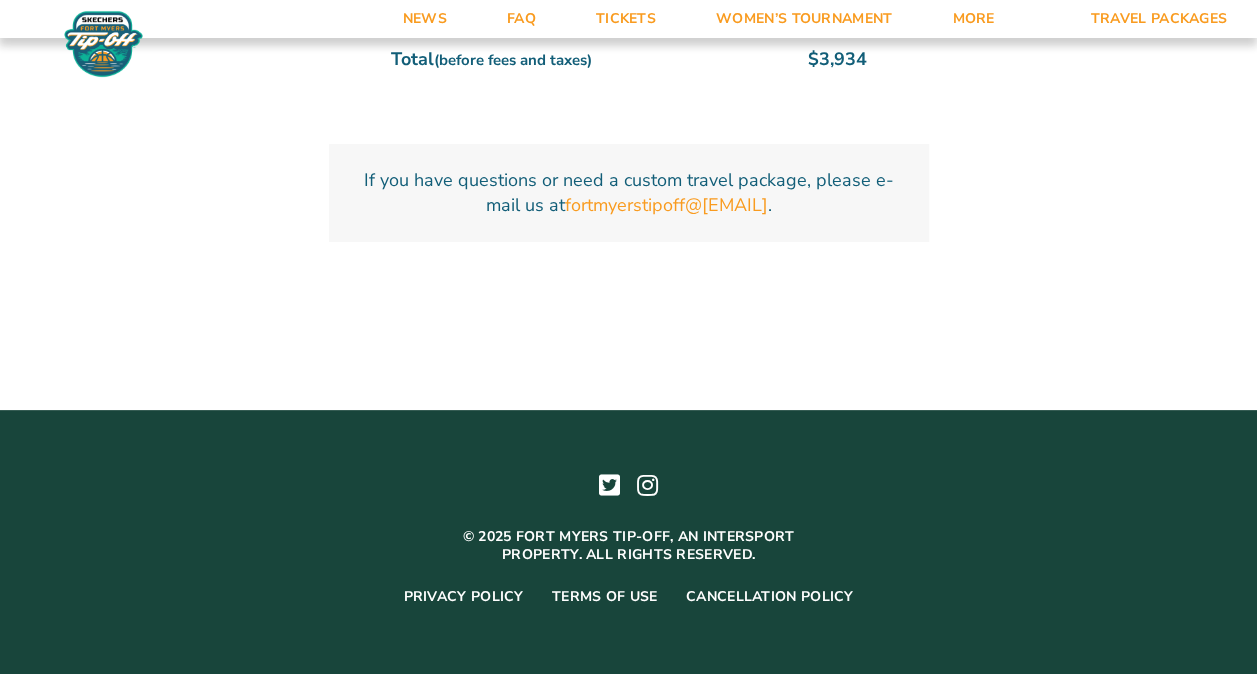 click on "1. Team
2. Accommodations
3. Seats
4. Activities
5. Parking
6. Details
1. Team
Select Your Team
Michigan State Spartans
Continue To Accommodations
2. Accommodations
We look forward to seeing you in Southwest Florida for the 2025 Skechers Fort Myers Tip-Off. Please see the details below to start building your custom vacation experience.
Stay With The Team
Your official team and fan hotel is Marriott Sanibel Harbour Resort & Spa. You can also explore additional hotel options below to find the perfect place to call home during the tournament.
Tailor Your Stay
here .
Michigan State Game Schedule" at bounding box center [629, -3388] 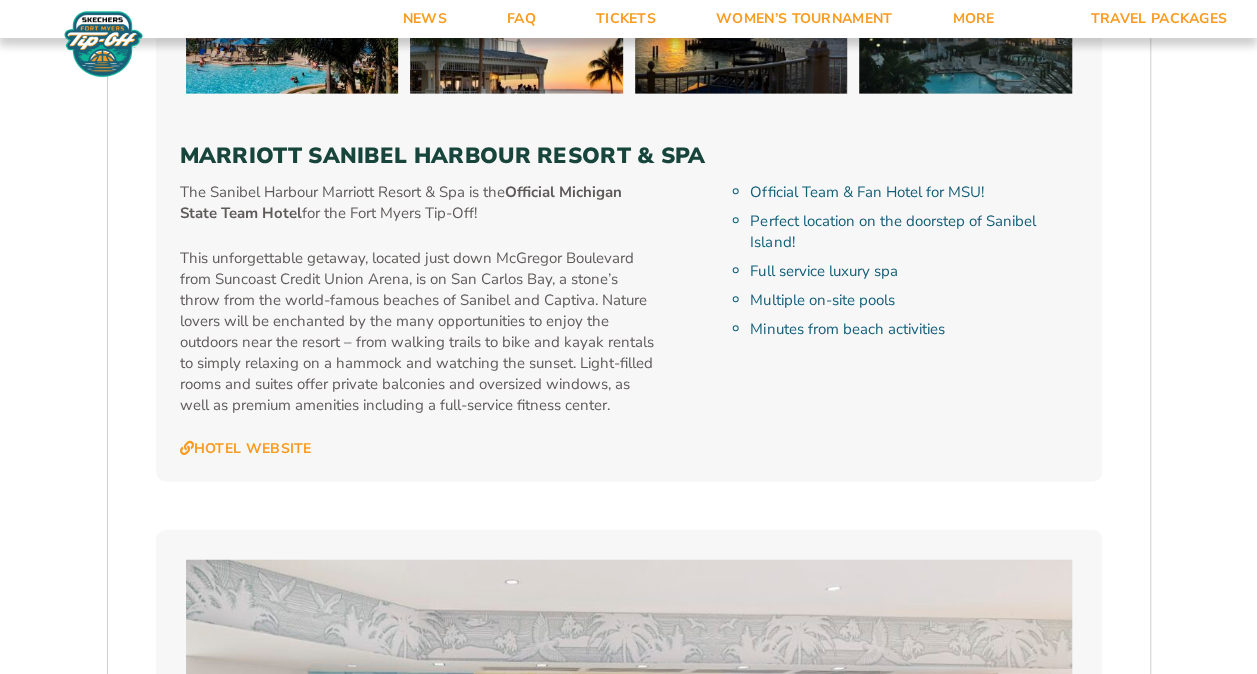 scroll, scrollTop: 2246, scrollLeft: 0, axis: vertical 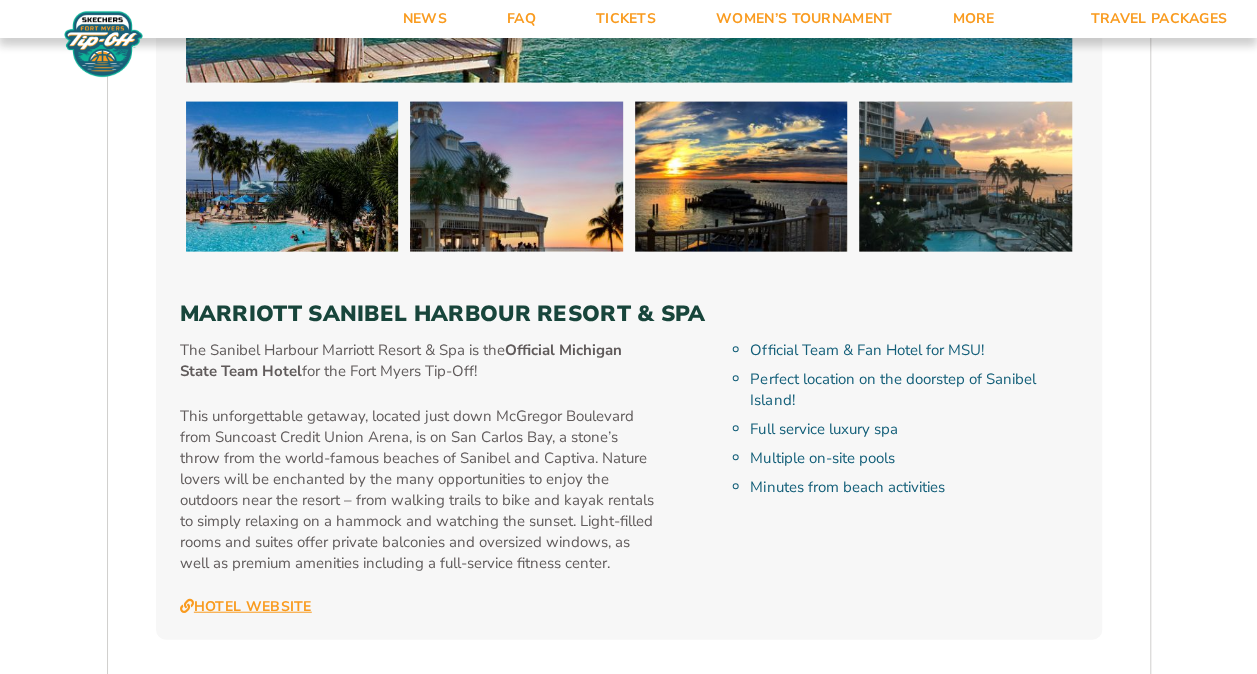 click on "Hotel Website" at bounding box center (246, 607) 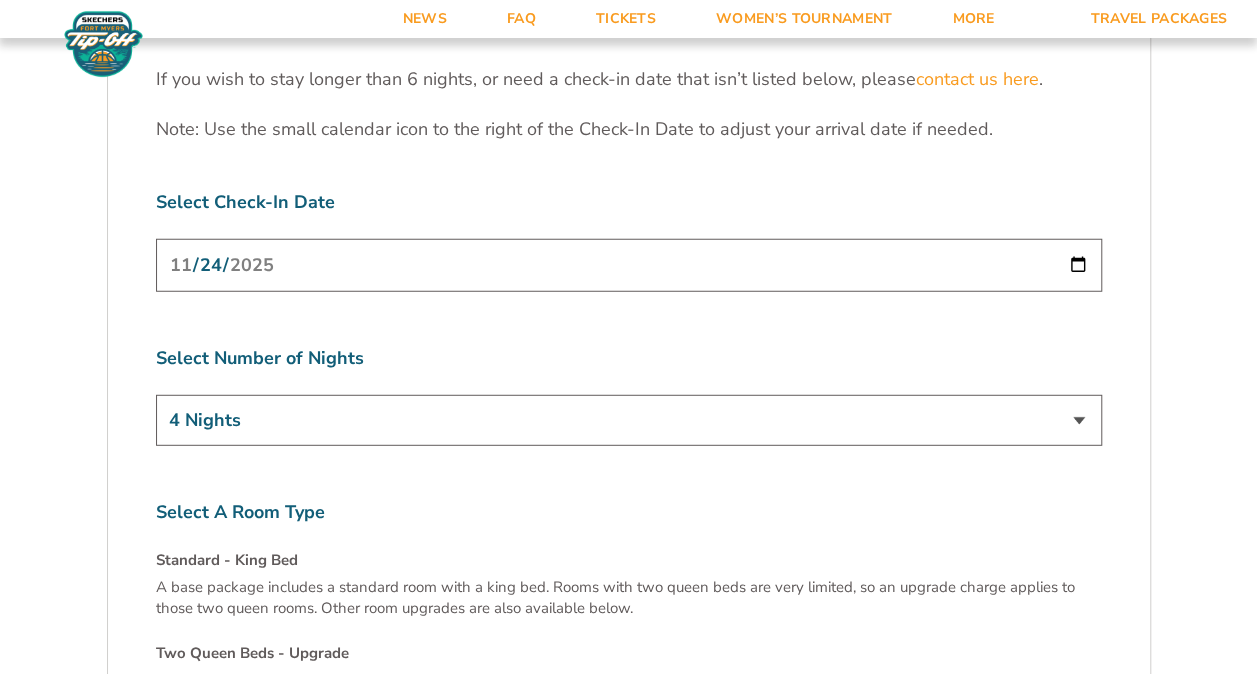 scroll, scrollTop: 6282, scrollLeft: 0, axis: vertical 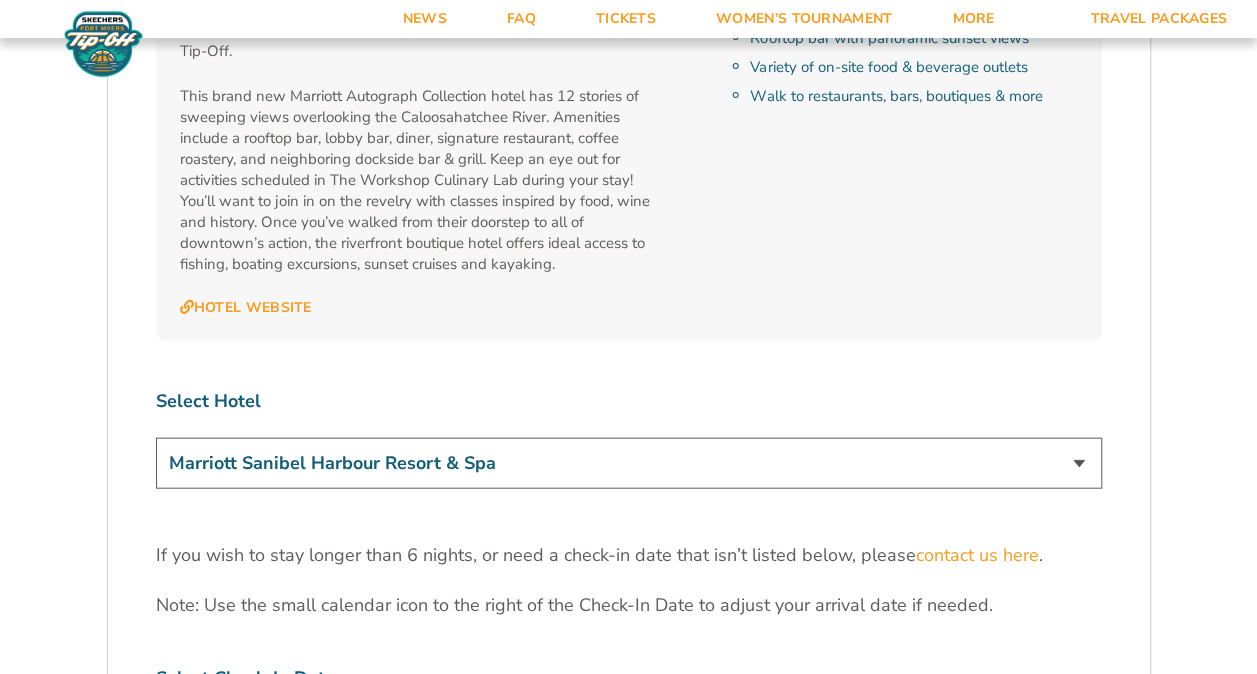 click on "Marriott Sanibel Harbour Resort & Spa Margaritaville Beach Resort Pink Shell Beach Resort & Marina Luminary Hotel & Co., Autograph Collection" at bounding box center (629, 463) 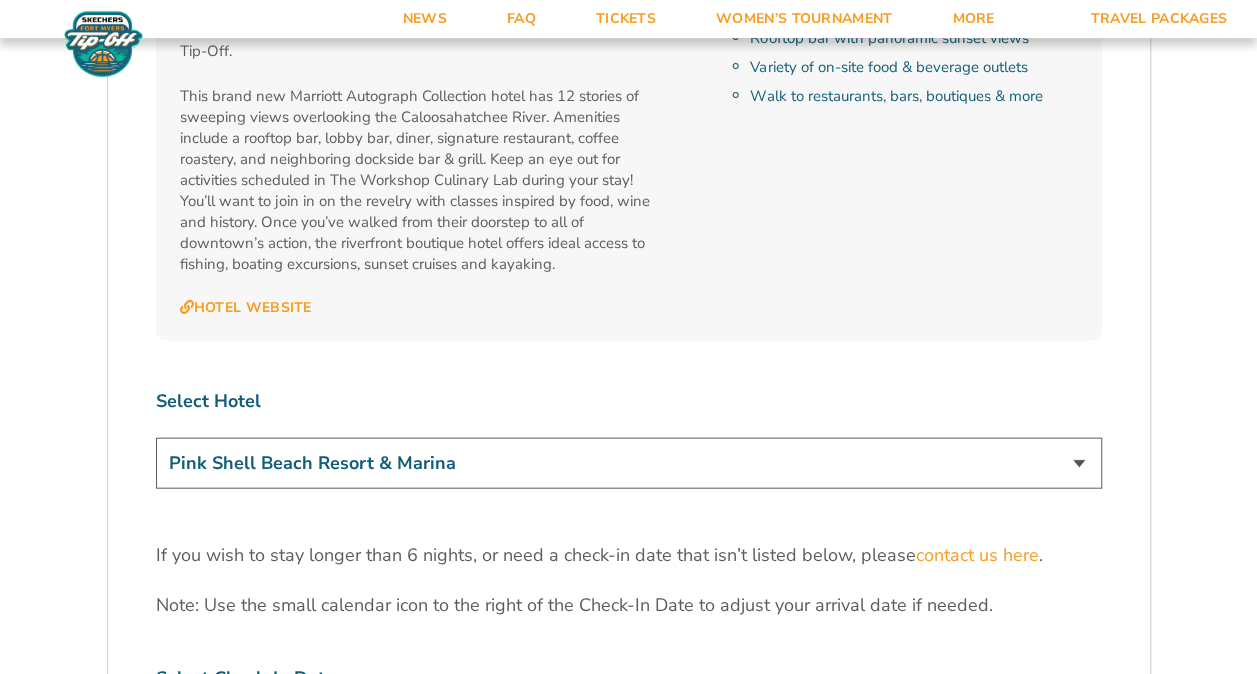 click on "Marriott Sanibel Harbour Resort & Spa Margaritaville Beach Resort Pink Shell Beach Resort & Marina Luminary Hotel & Co., Autograph Collection" at bounding box center (629, 463) 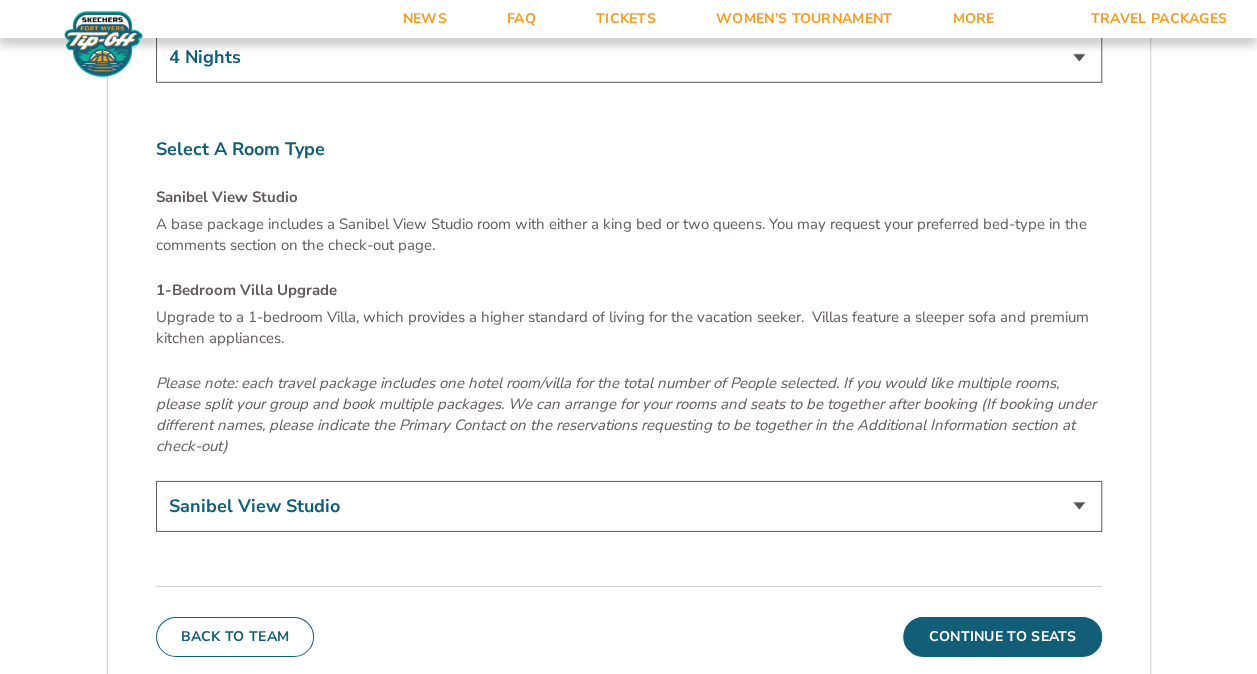 scroll, scrollTop: 6698, scrollLeft: 0, axis: vertical 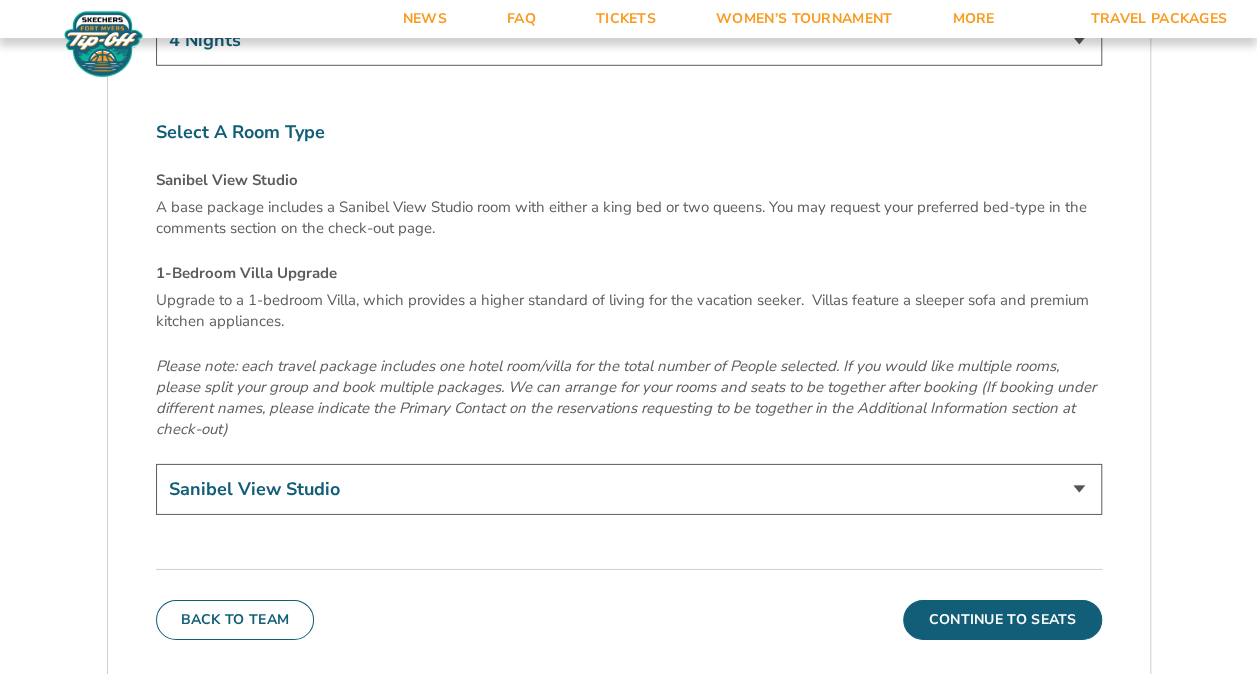 click on "Sanibel View Studio 1-Bedroom Villa Upgrade (+$165 per night)" at bounding box center [629, 489] 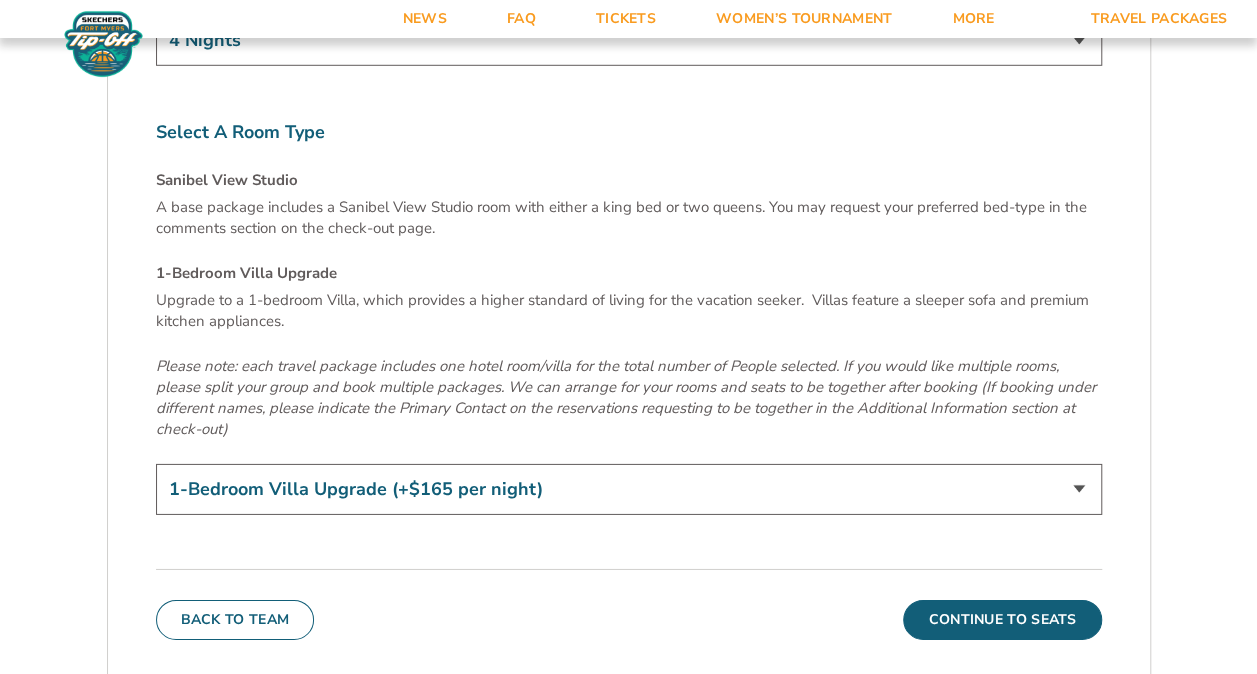 click on "Sanibel View Studio 1-Bedroom Villa Upgrade (+$165 per night)" at bounding box center [629, 489] 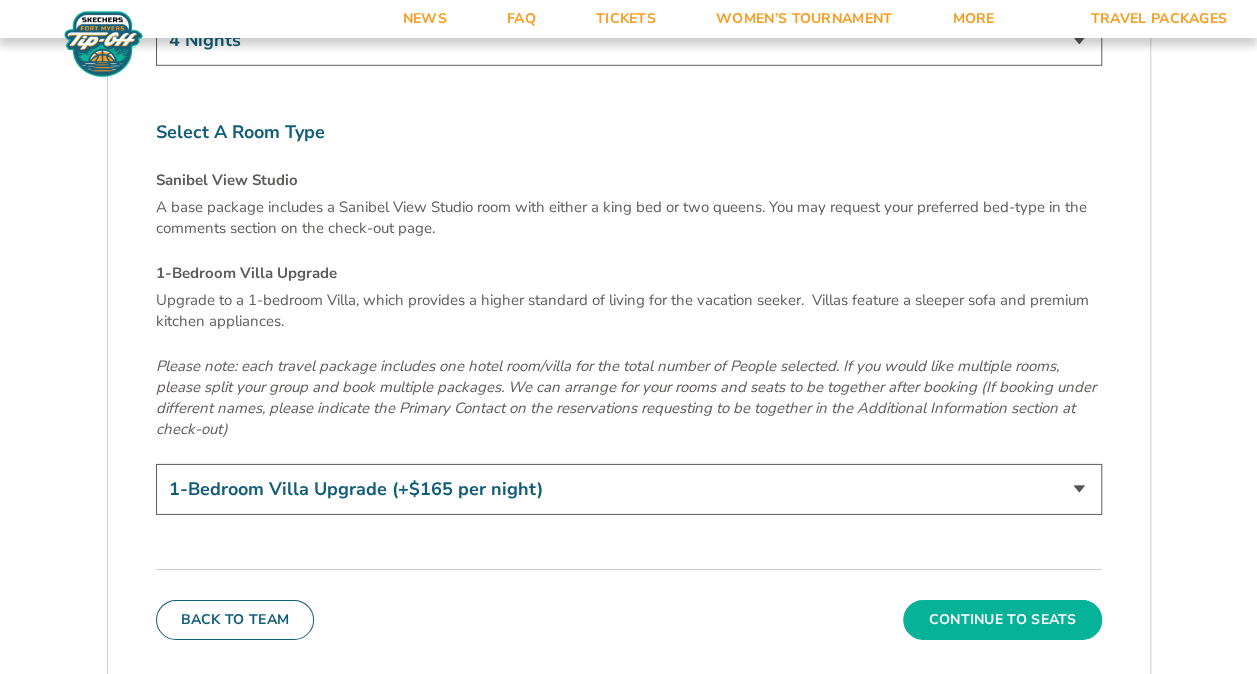 click on "Continue To Seats" at bounding box center (1002, 620) 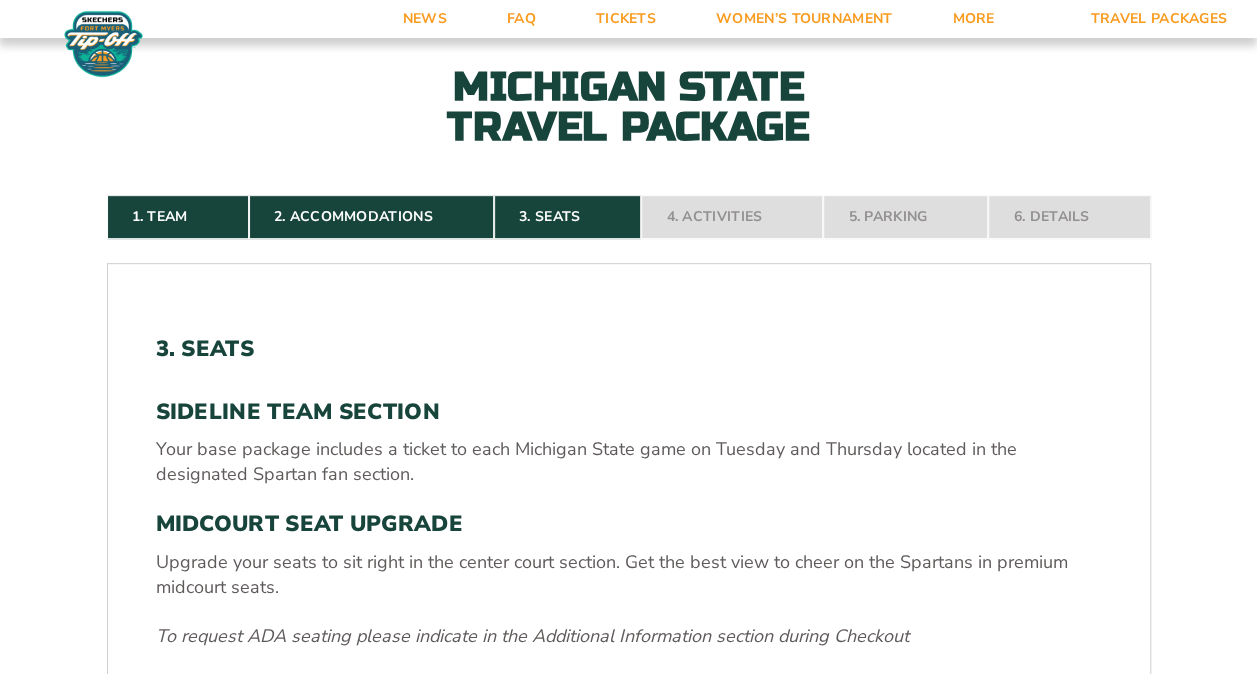 scroll, scrollTop: 318, scrollLeft: 0, axis: vertical 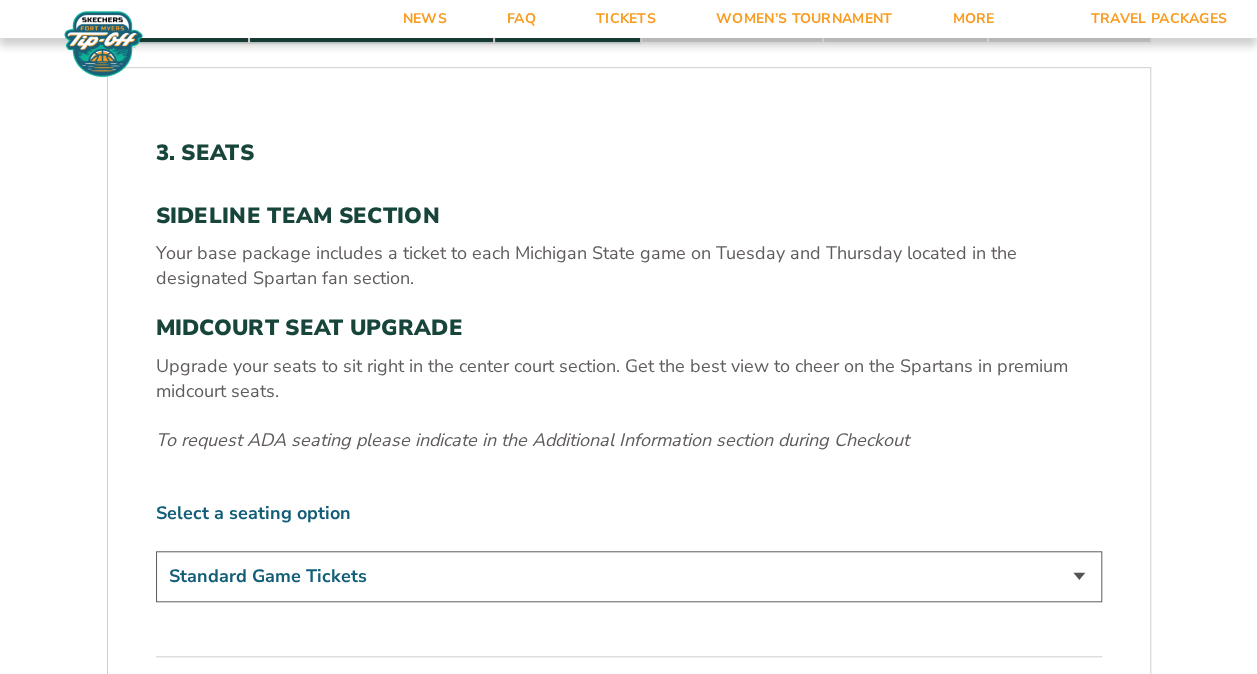 click on "Standard Game Tickets
Midcourt Seat Upgrade (+$140 per person)" at bounding box center (629, 576) 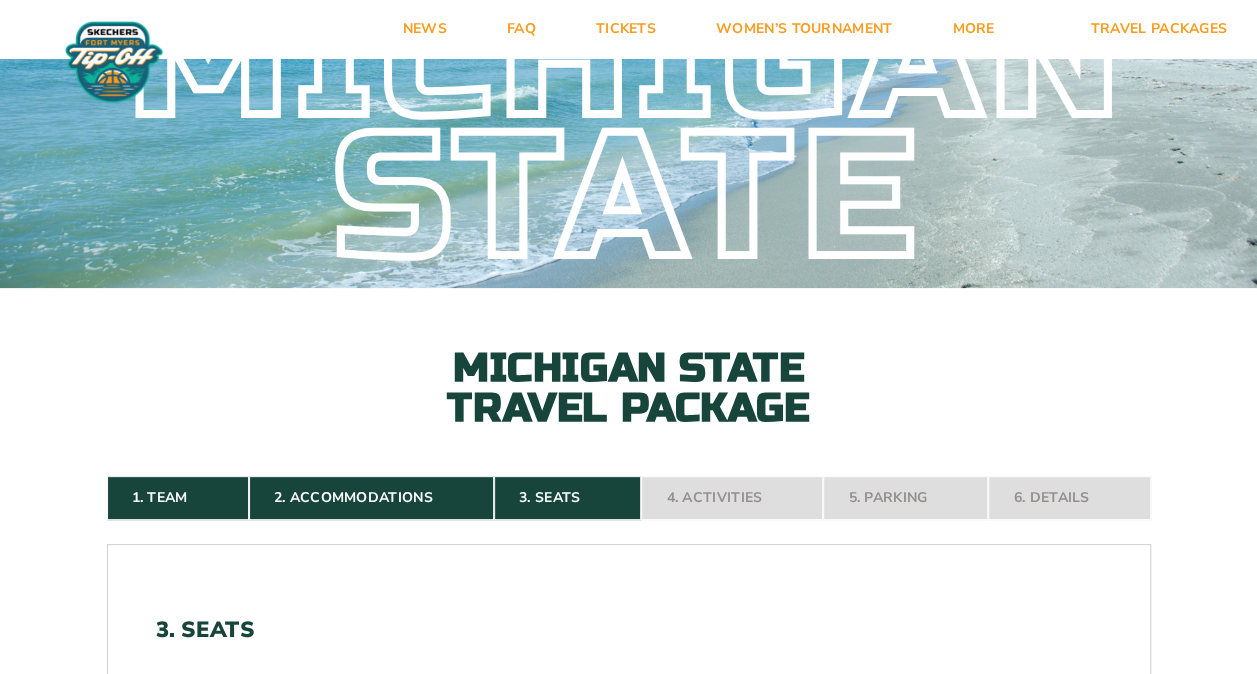 scroll, scrollTop: 0, scrollLeft: 0, axis: both 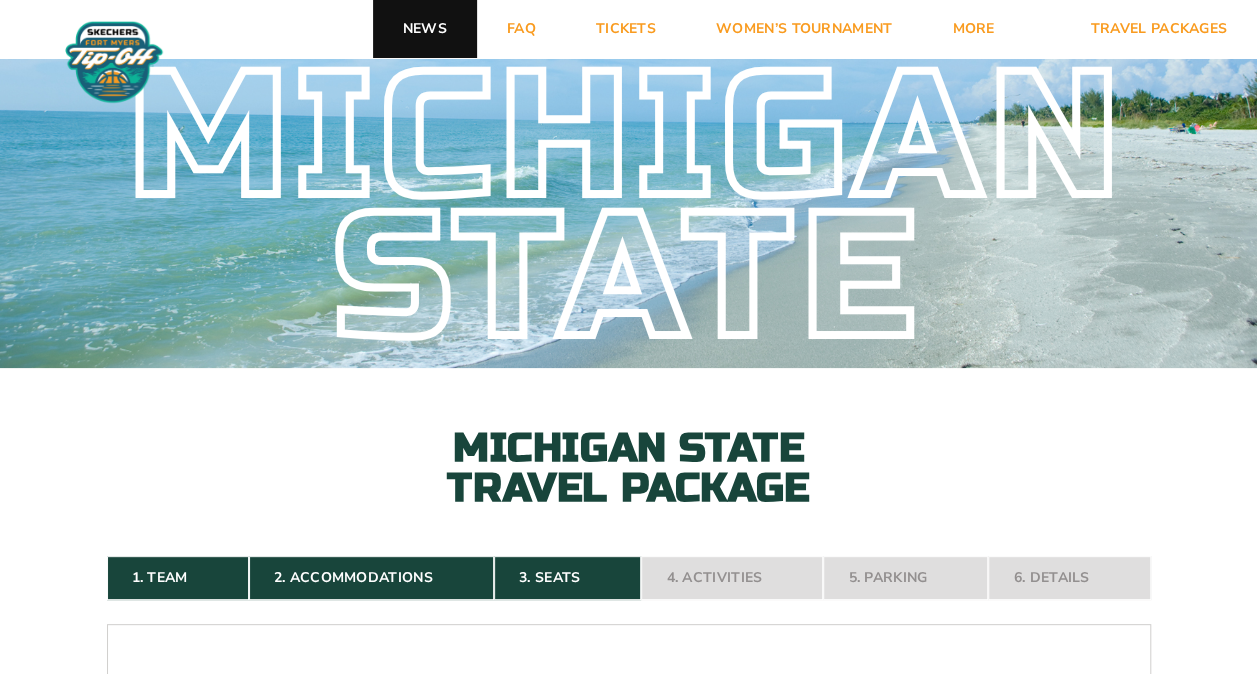 click on "News" at bounding box center (425, 29) 